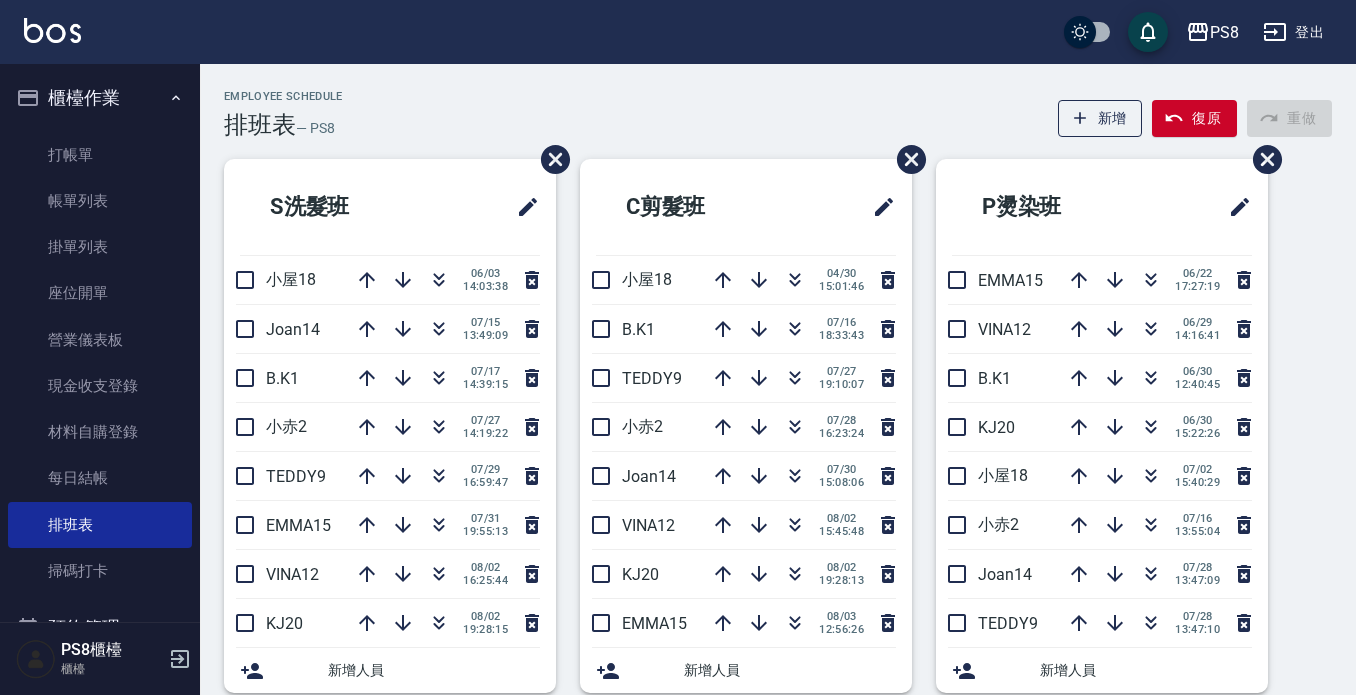 scroll, scrollTop: 100, scrollLeft: 0, axis: vertical 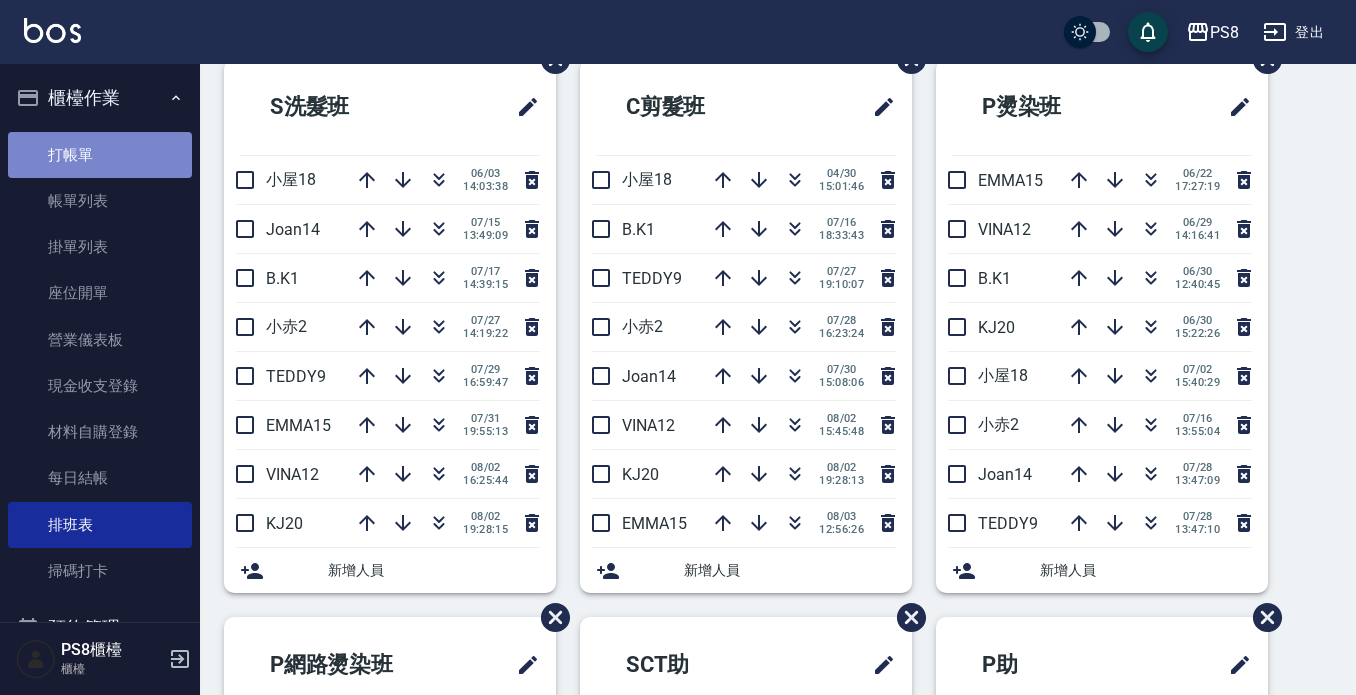 click on "打帳單" at bounding box center (100, 155) 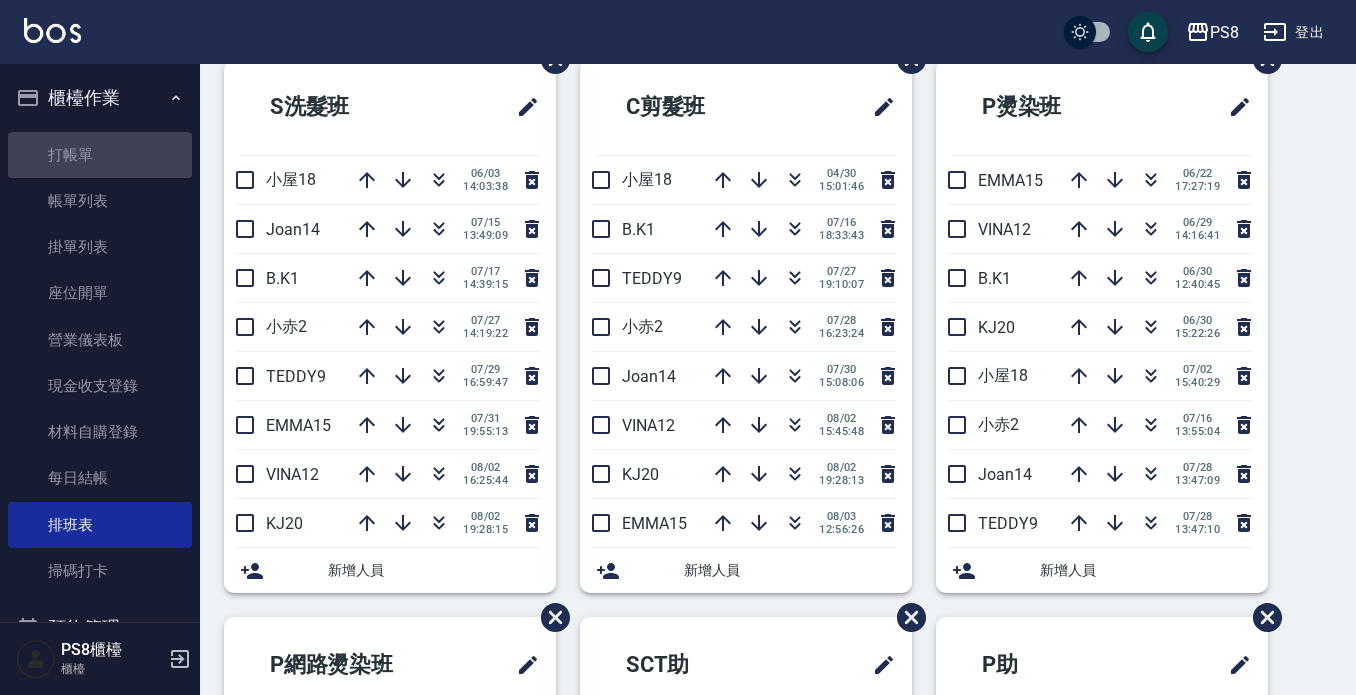 scroll, scrollTop: 0, scrollLeft: 0, axis: both 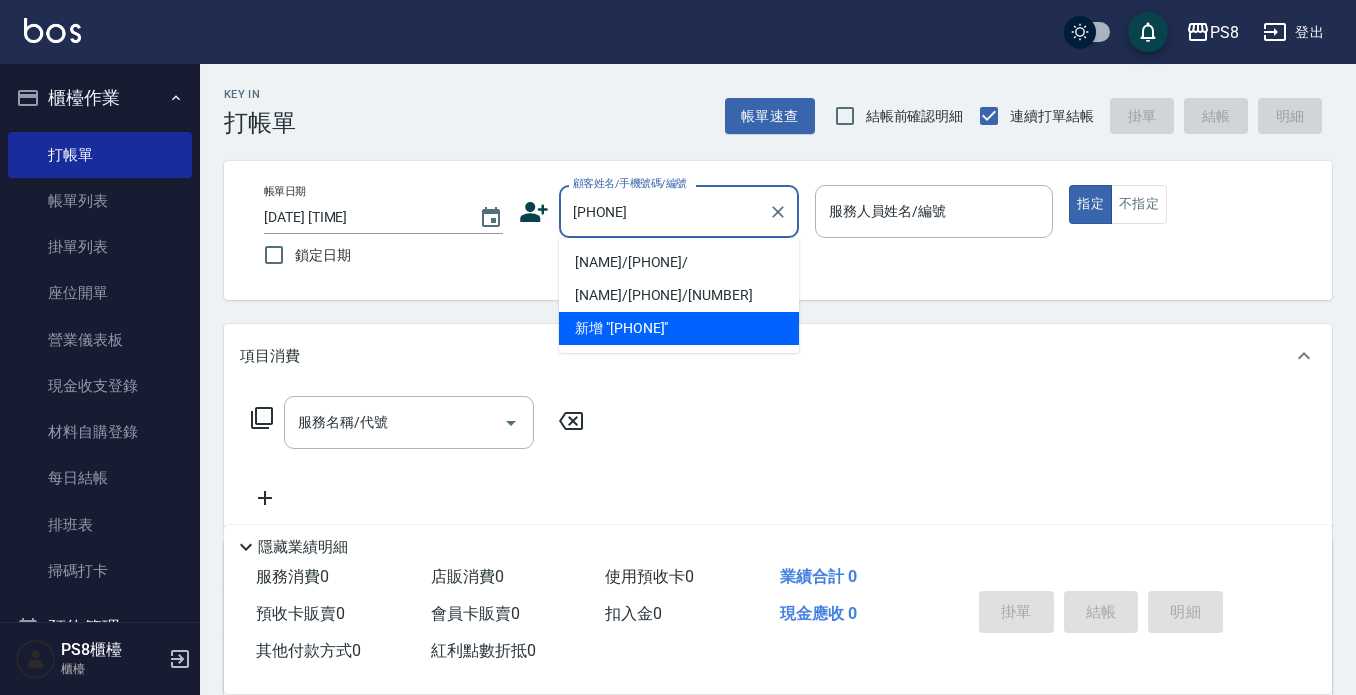 click on "[NAME]/[PHONE]/" at bounding box center (679, 262) 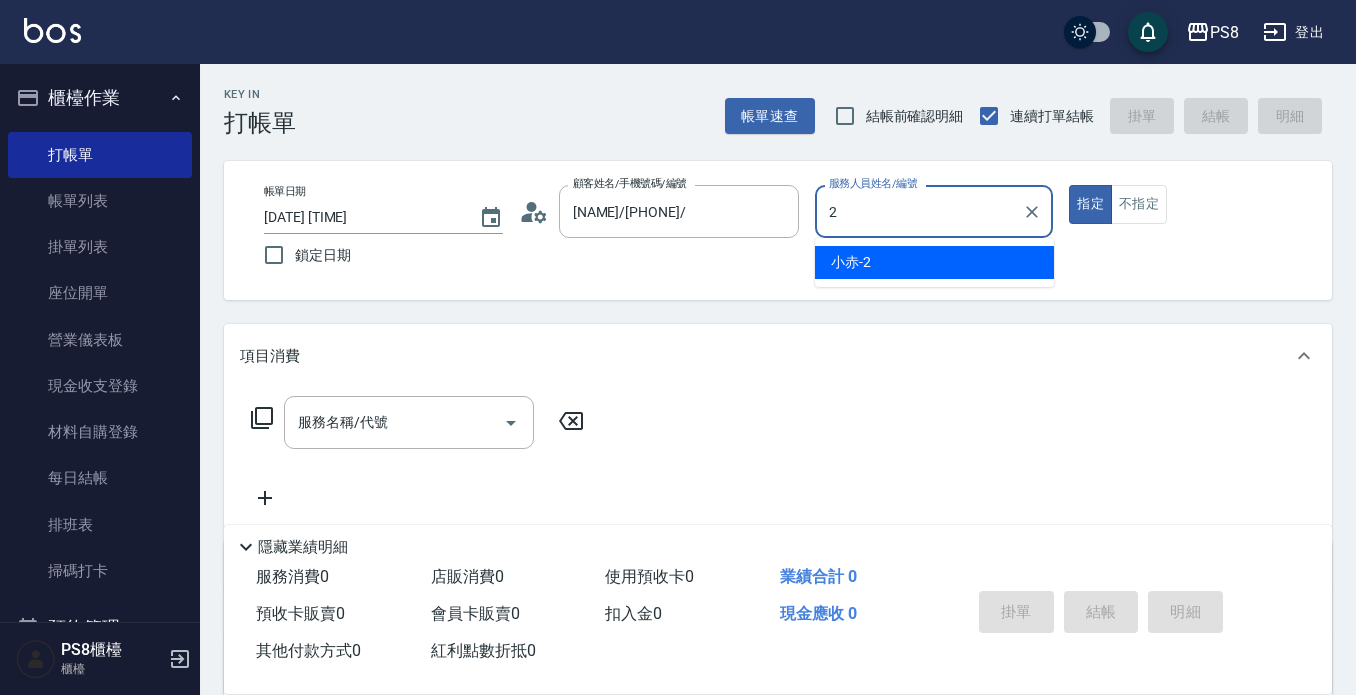 type on "小赤-2" 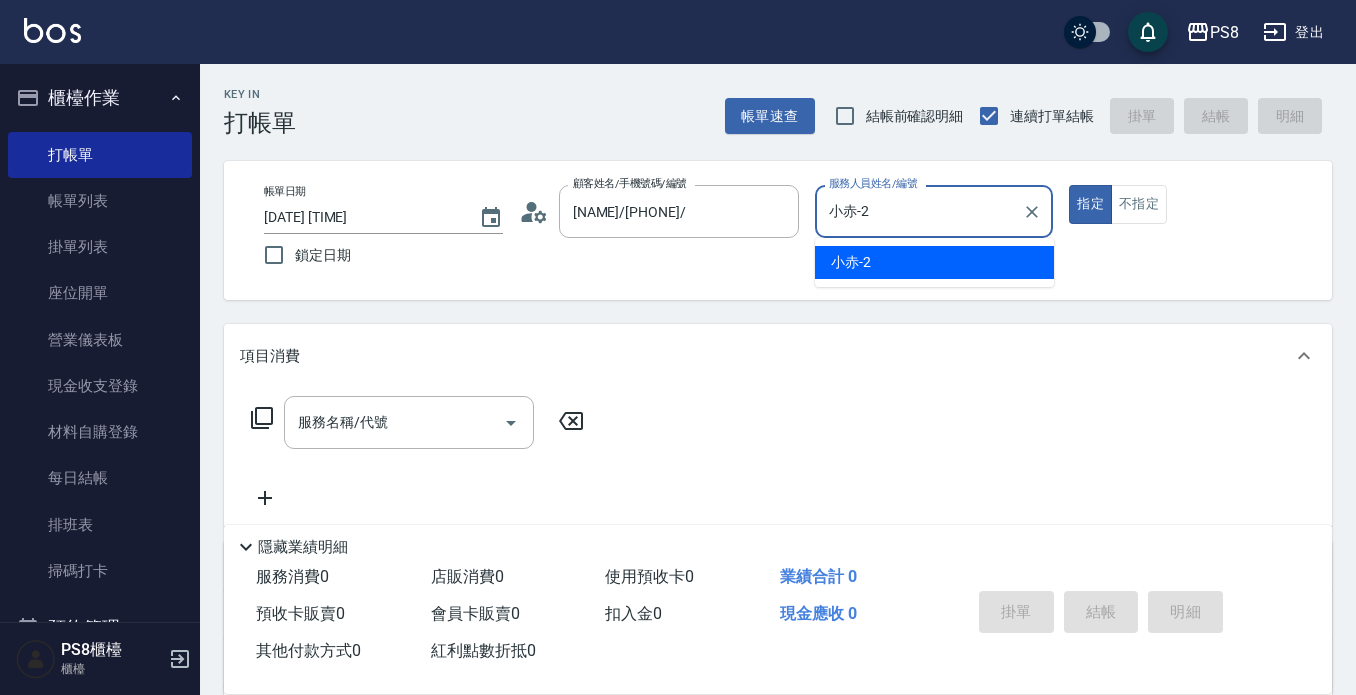 type on "true" 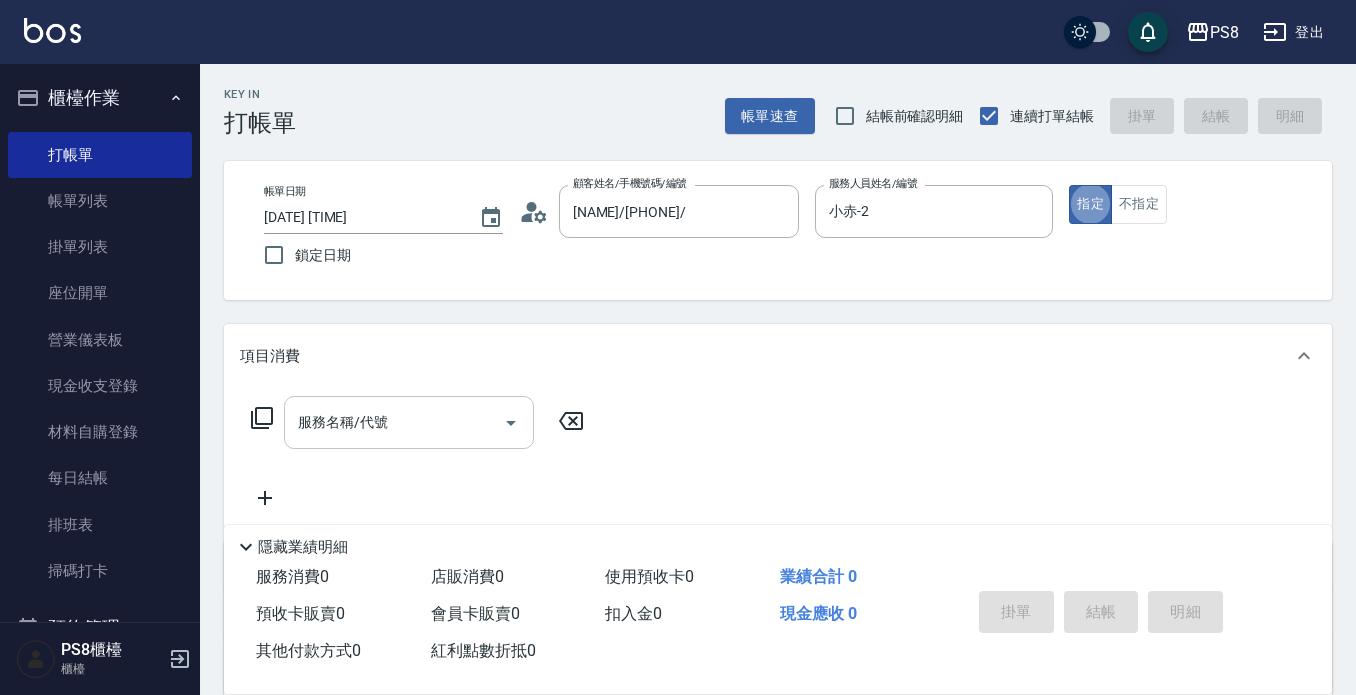 click on "服務名稱/代號 服務名稱/代號" at bounding box center (409, 422) 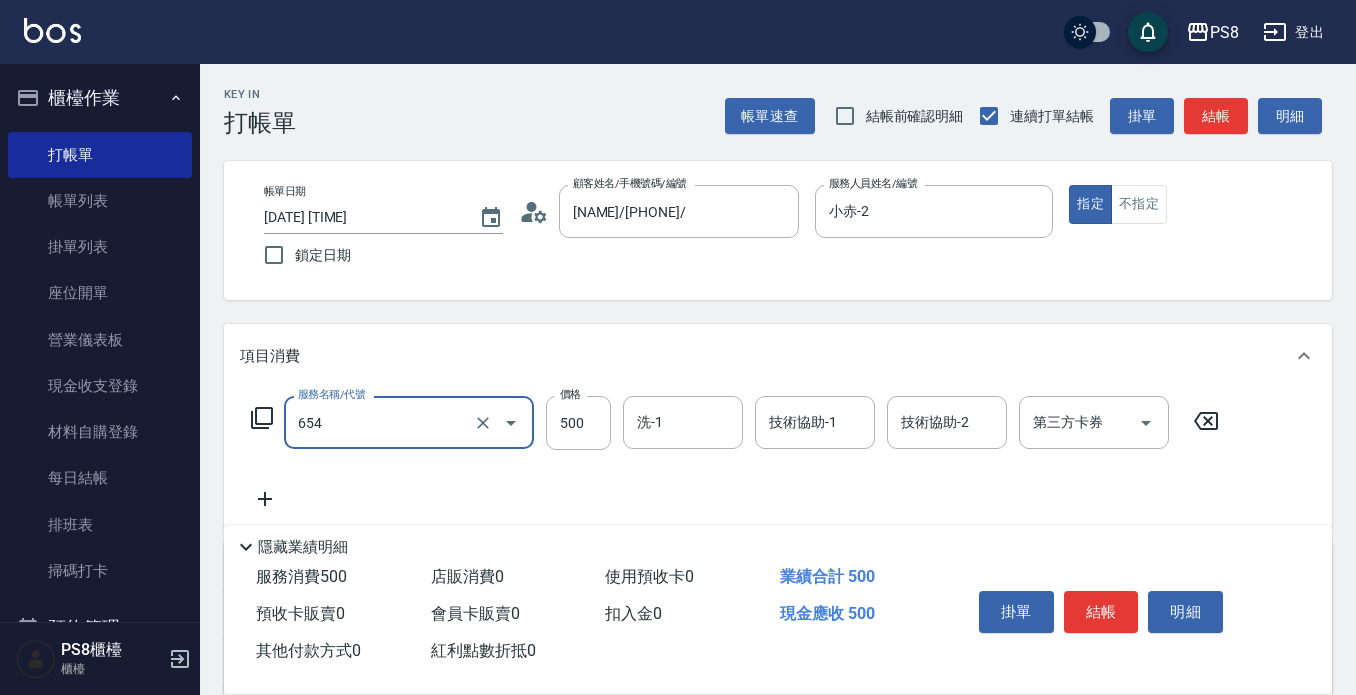 type on "單拆(654)" 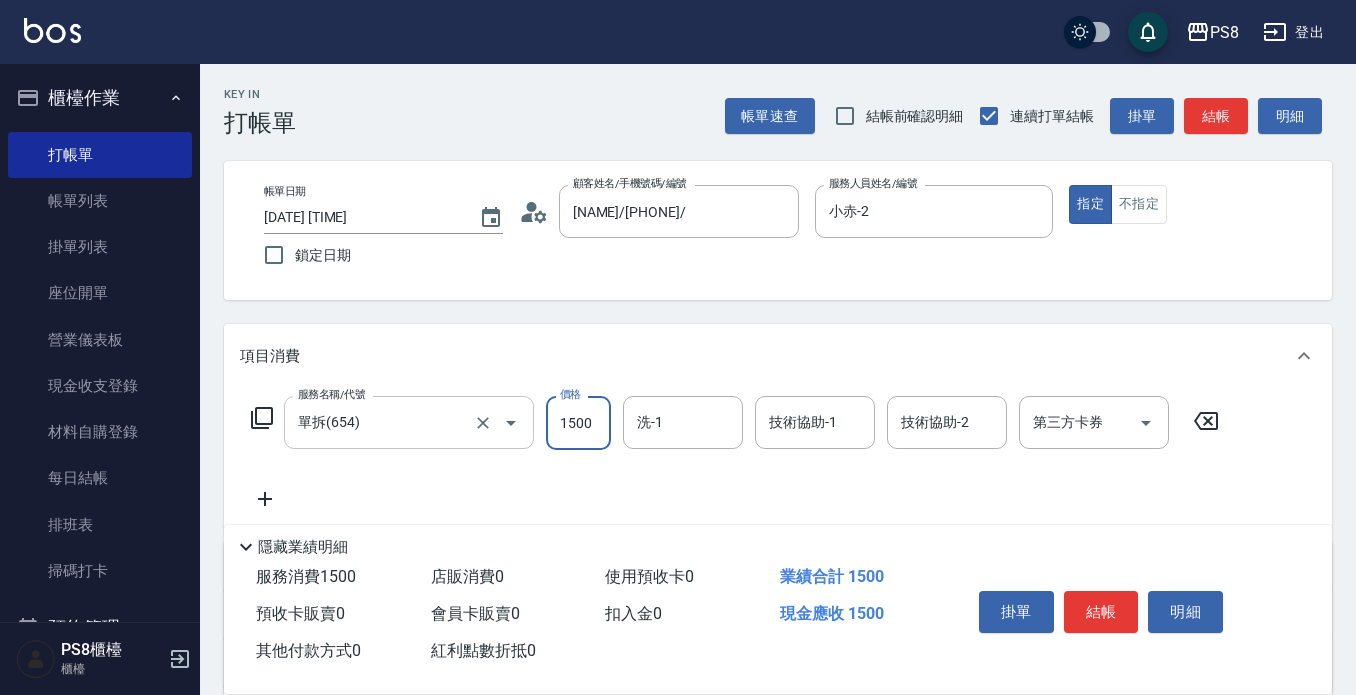 type on "1500" 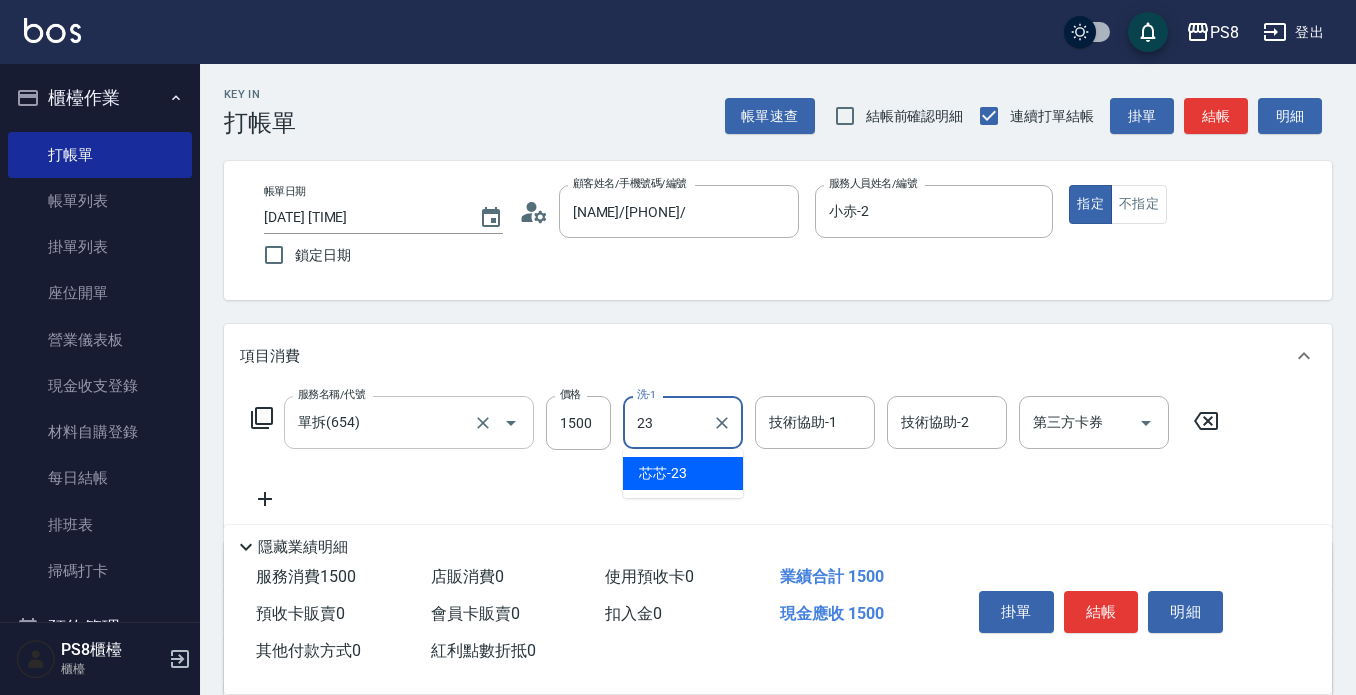 type on "芯芯-23" 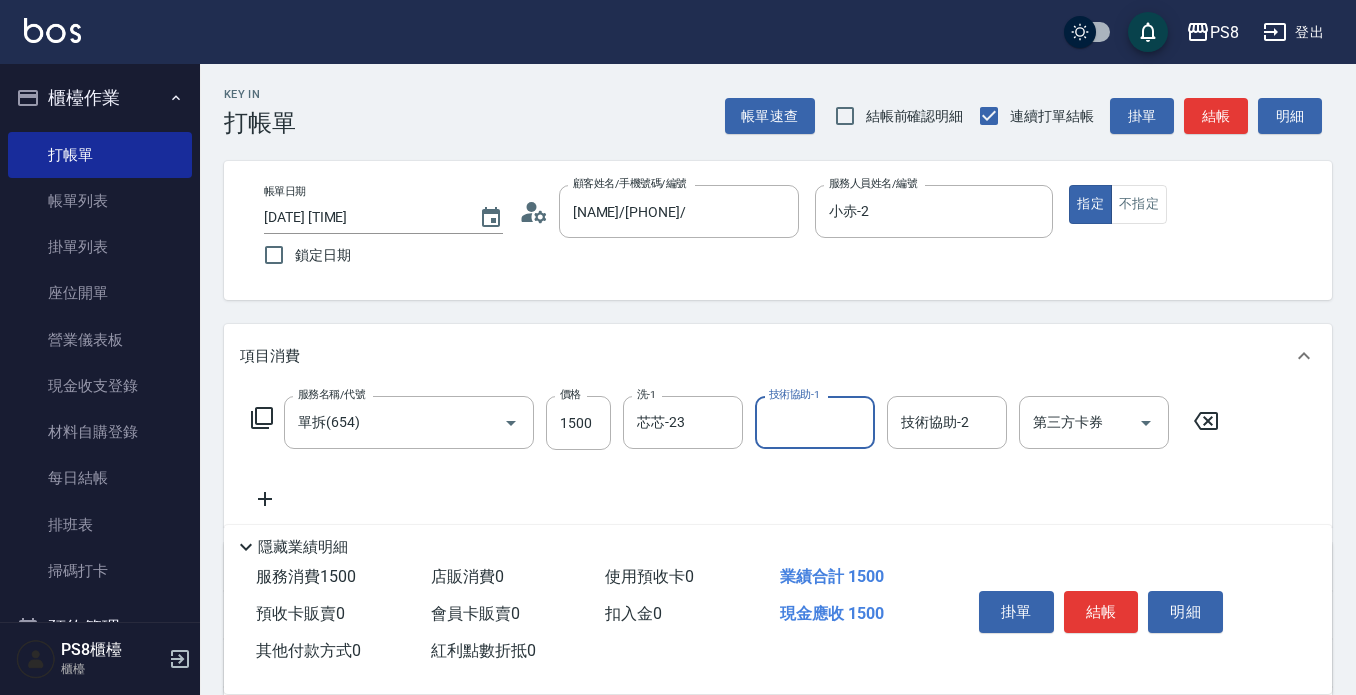 click on "掛單 結帳 明細" at bounding box center (1101, 614) 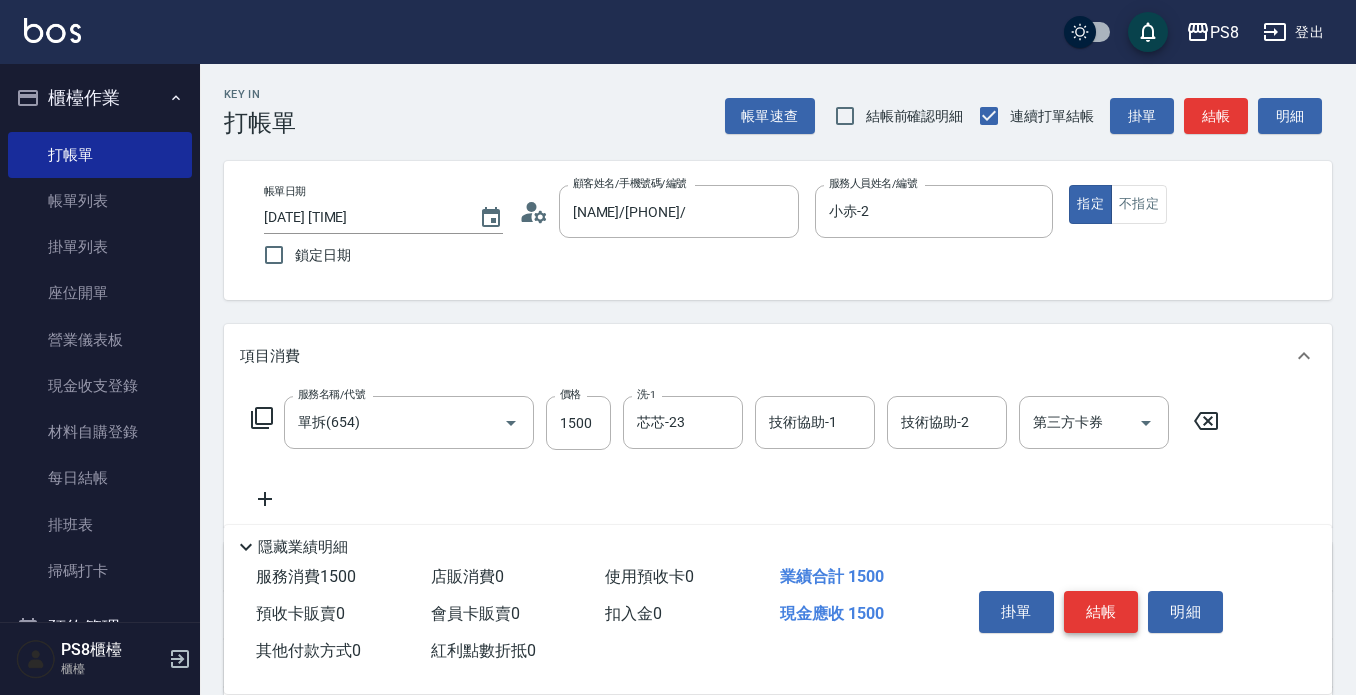 click on "結帳" at bounding box center (1101, 612) 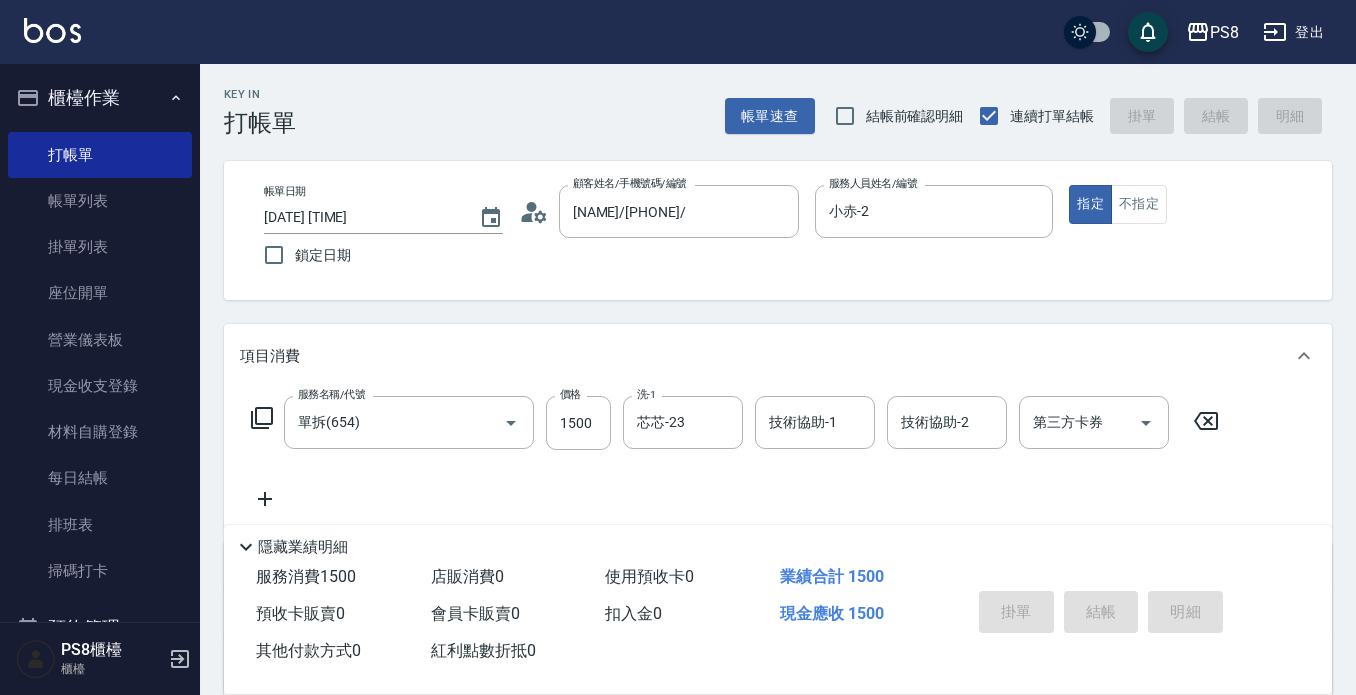 type 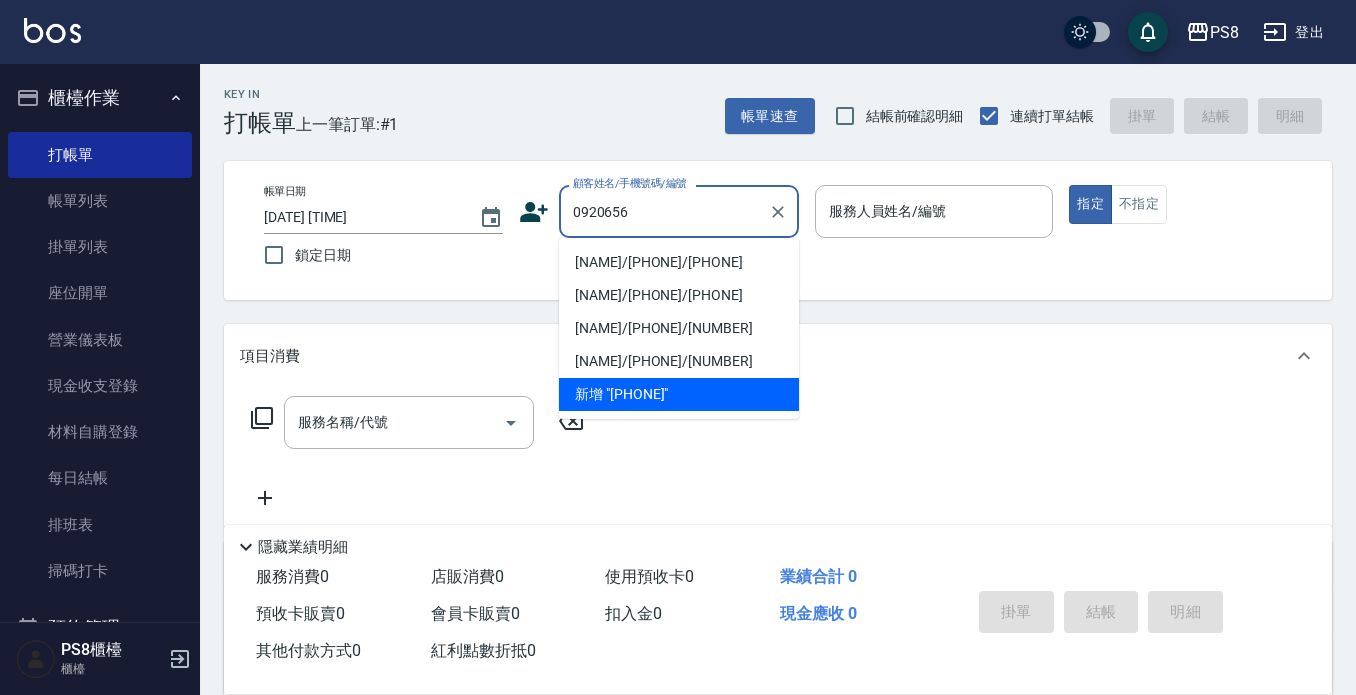 click on "[NAME]/[PHONE]/[PHONE]" at bounding box center (679, 262) 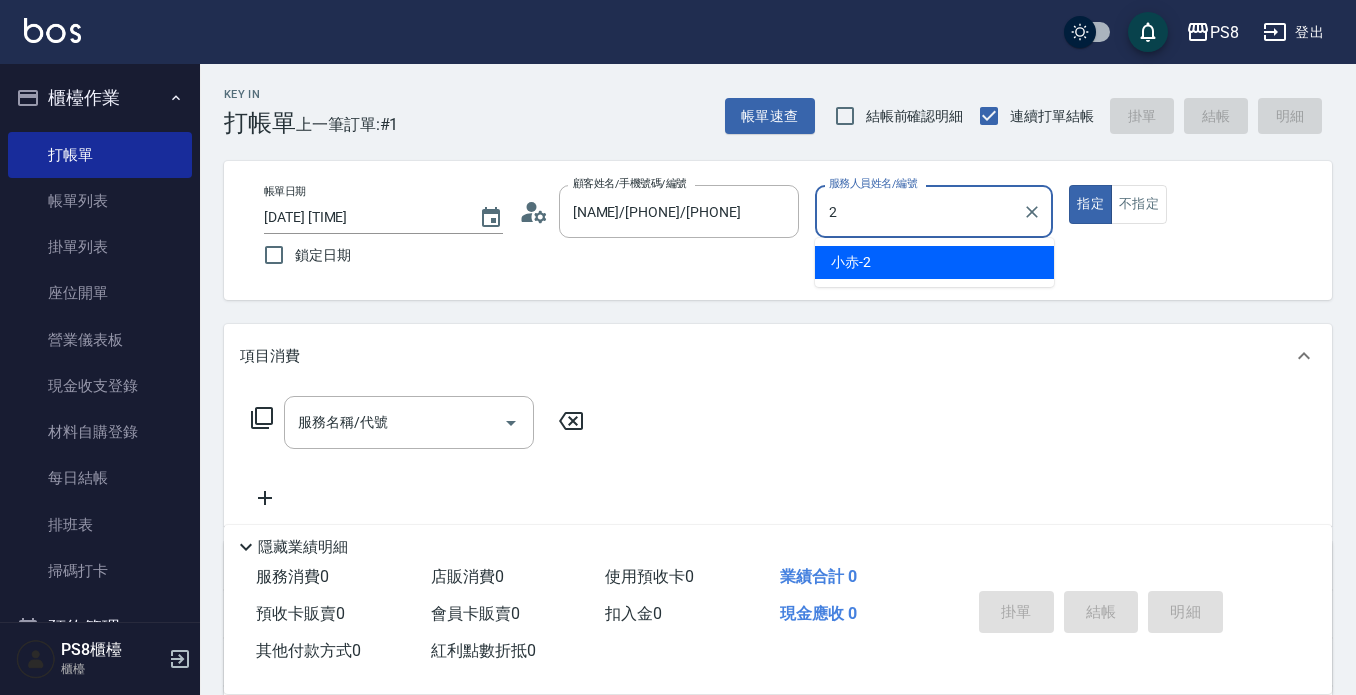 click on "小赤 -2" at bounding box center [934, 262] 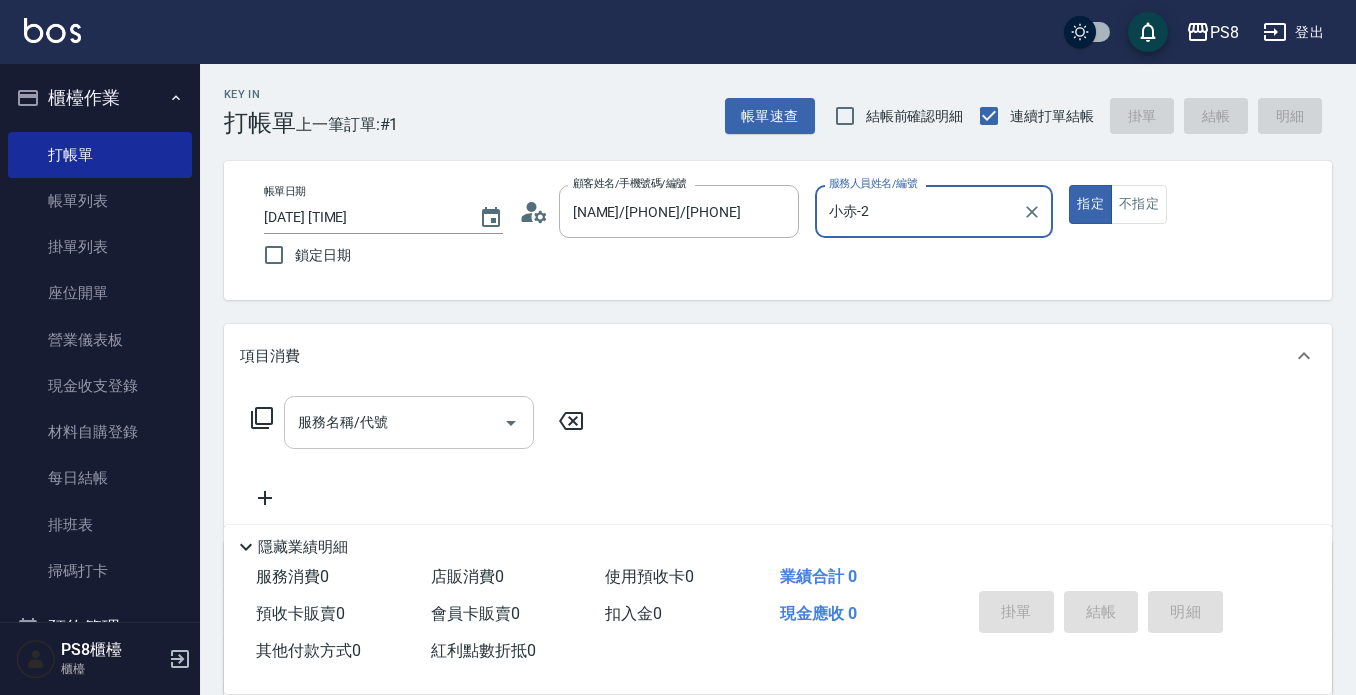 type on "小赤-2" 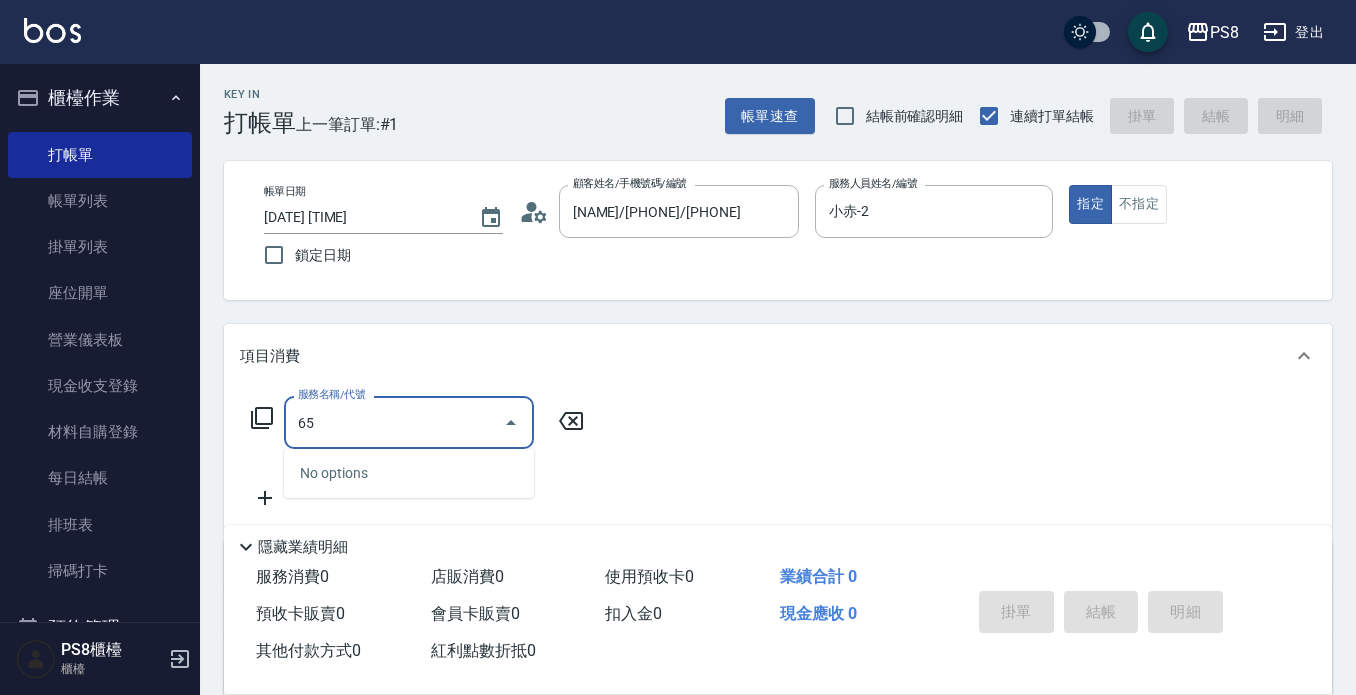 type on "6" 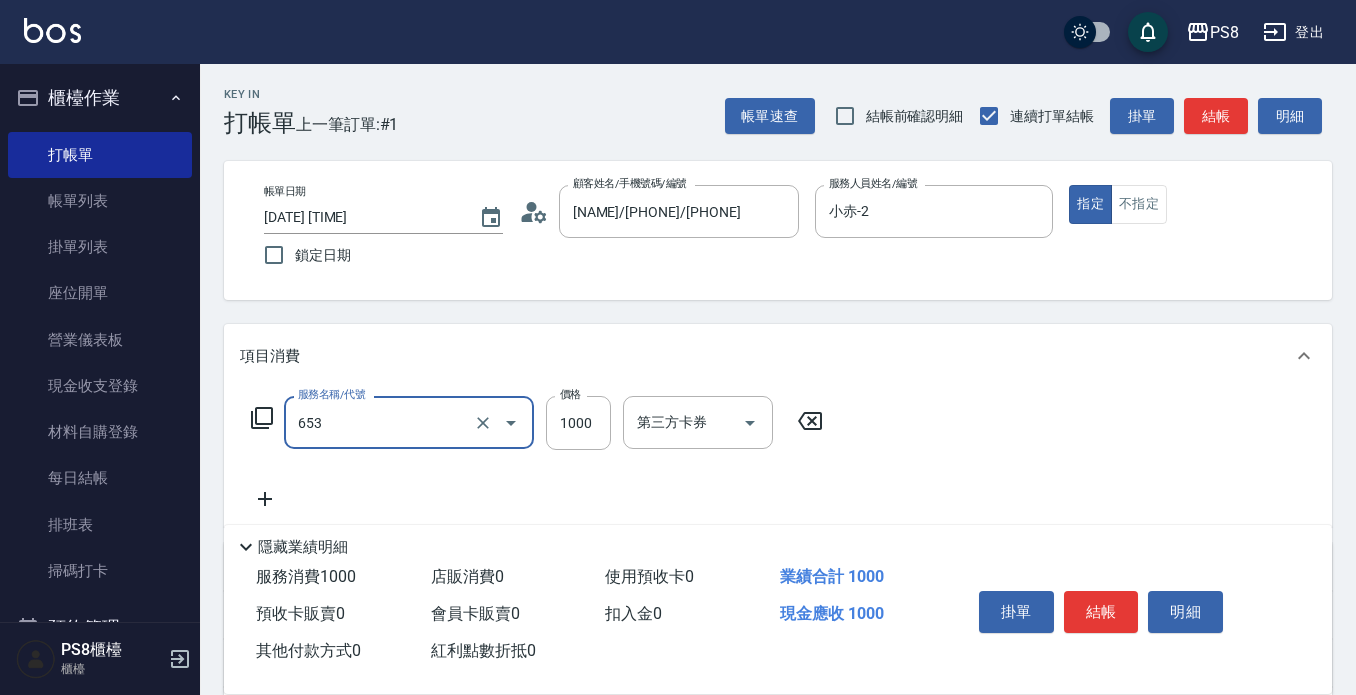 type on "單接(653)" 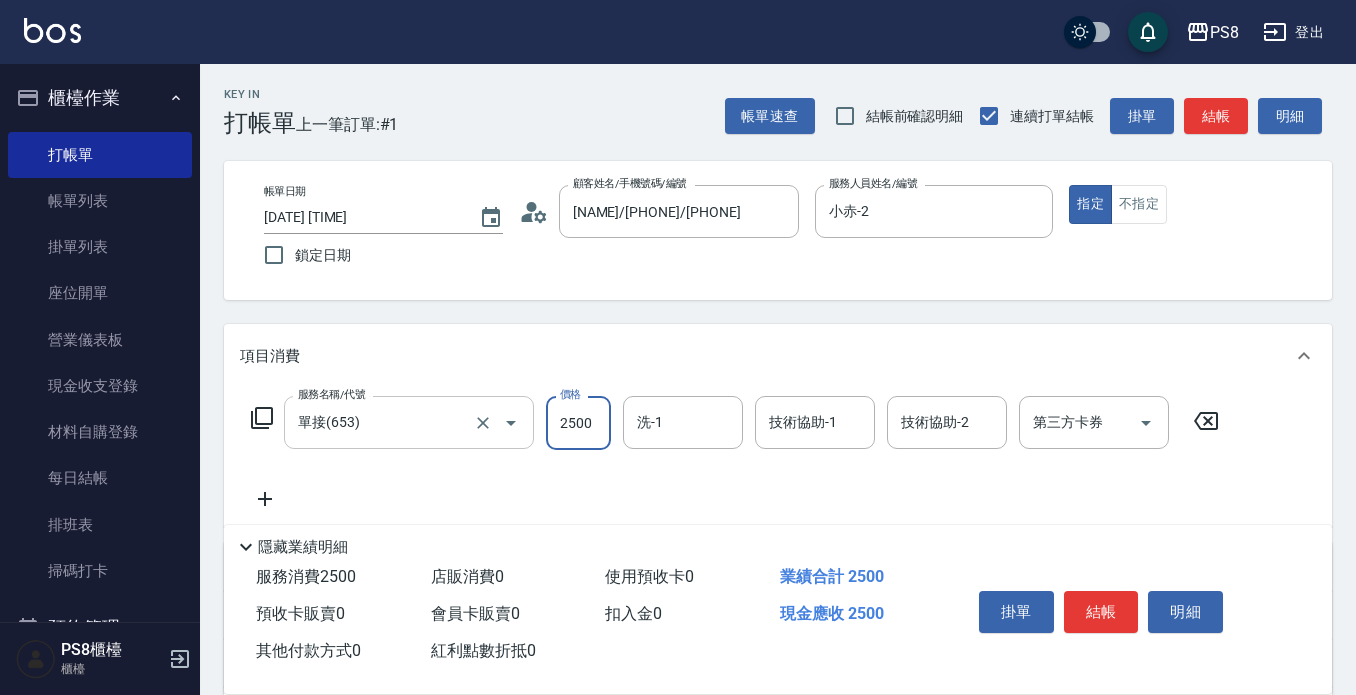 type on "2500" 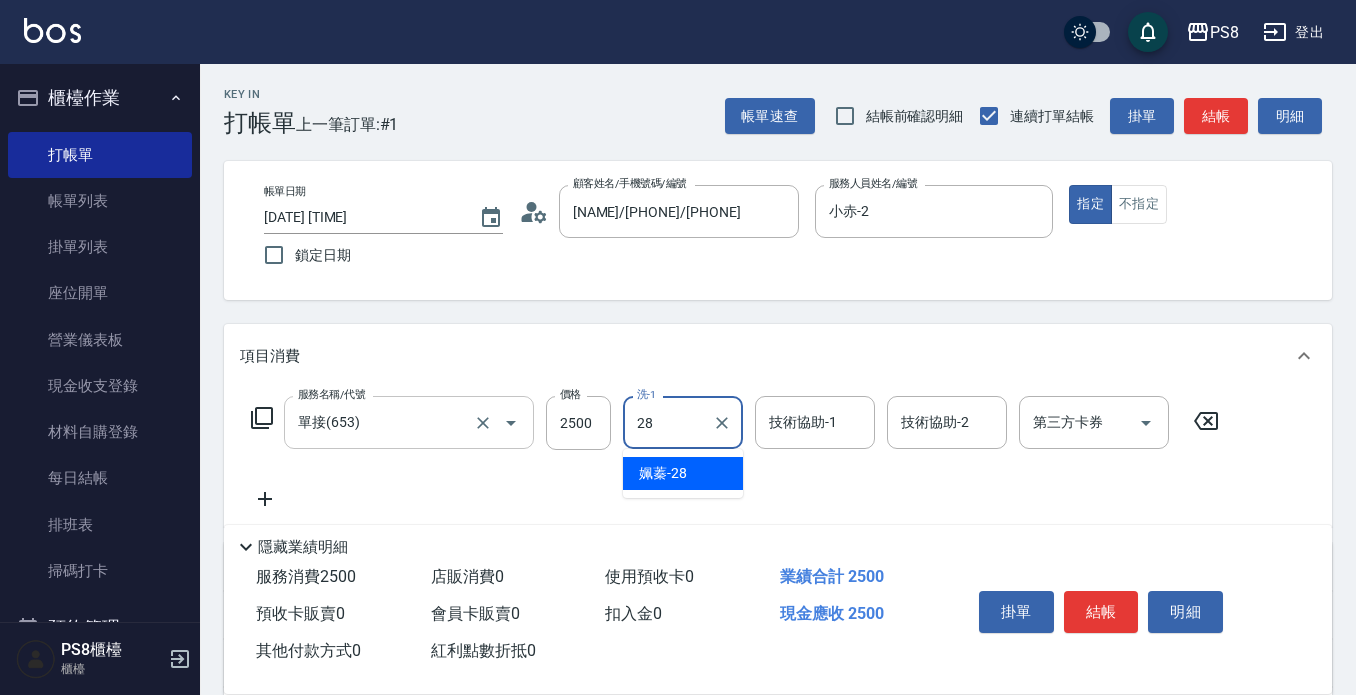 type on "姵蓁-28" 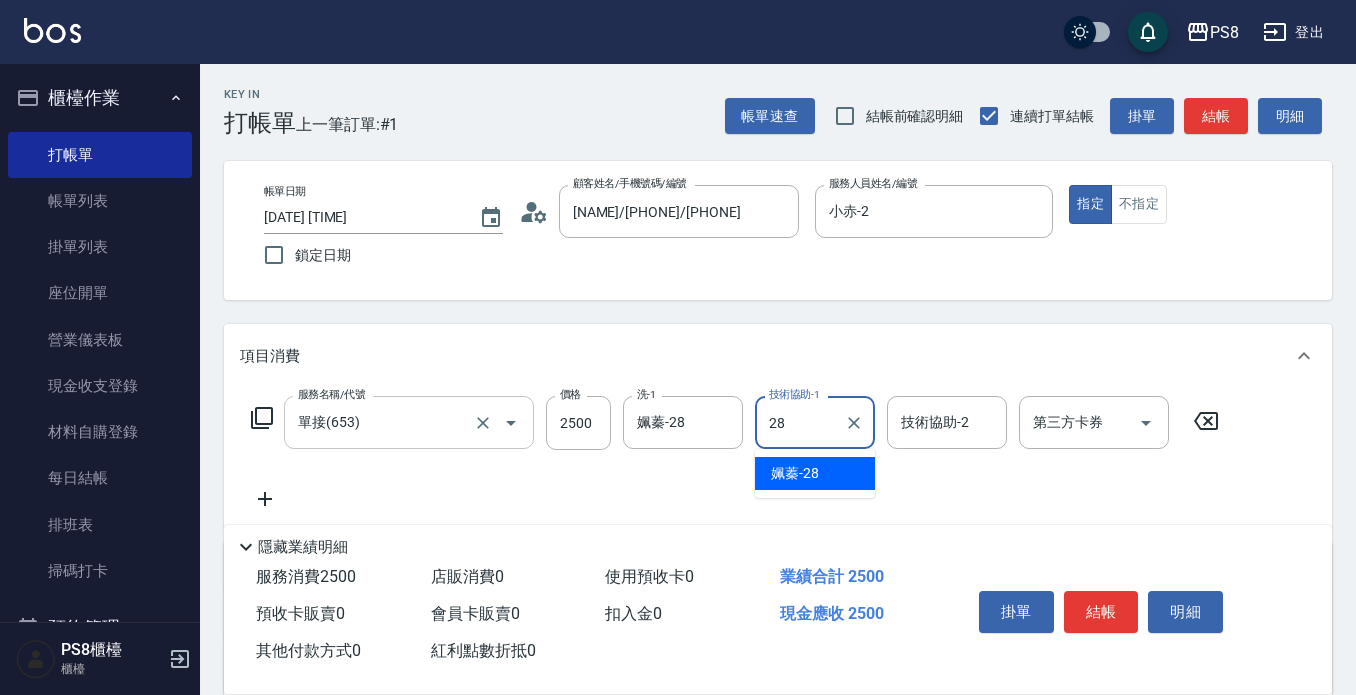 type on "姵蓁-28" 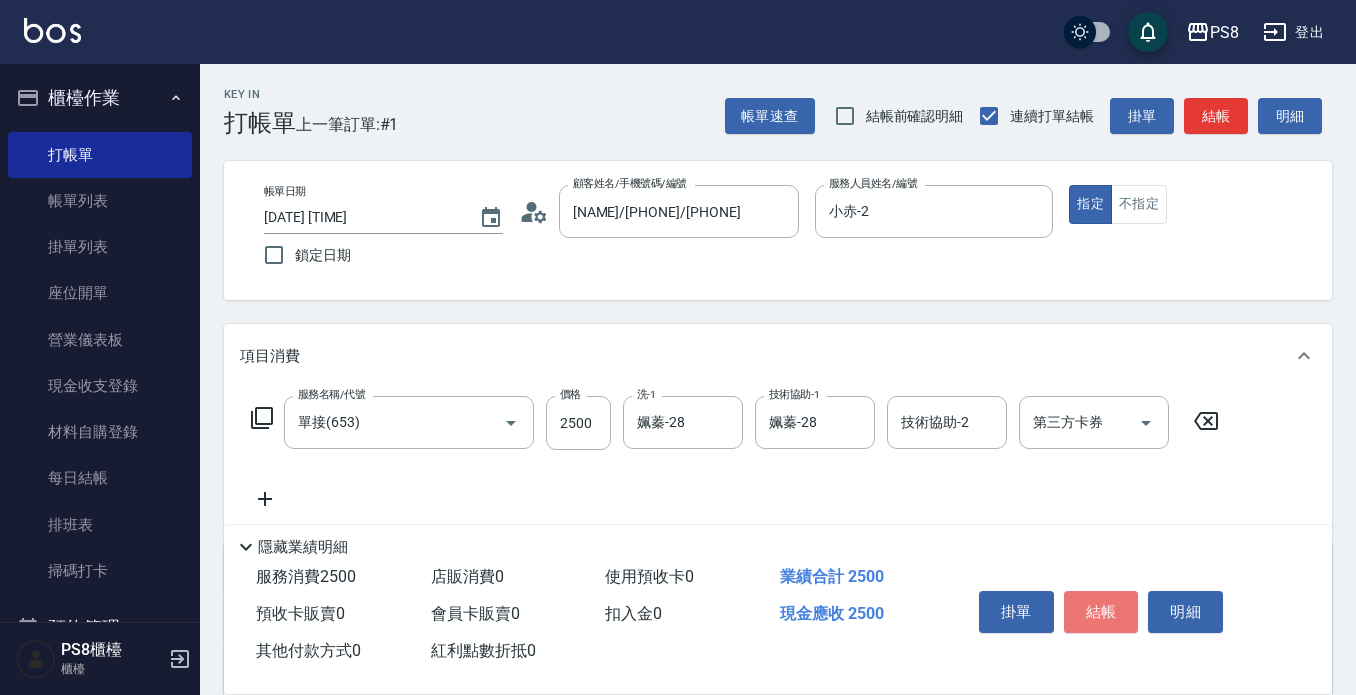 click on "結帳" at bounding box center [1101, 612] 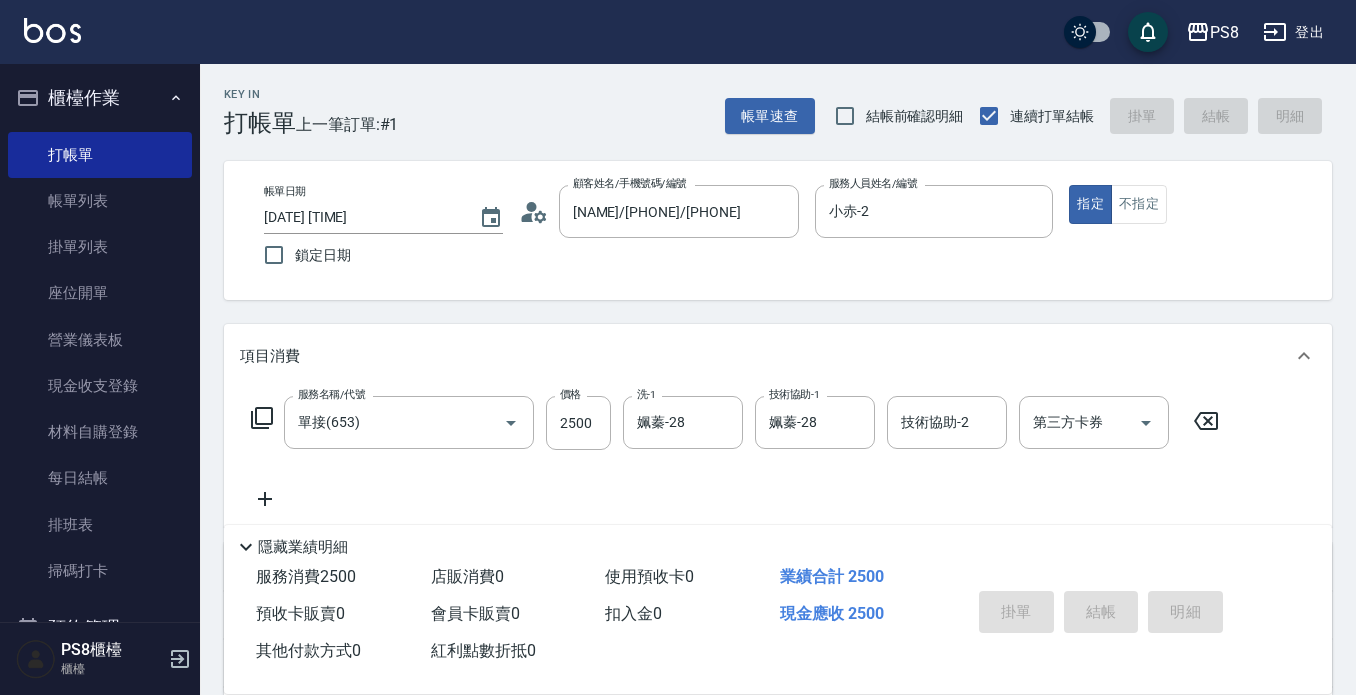 type on "[DATE] [TIME]" 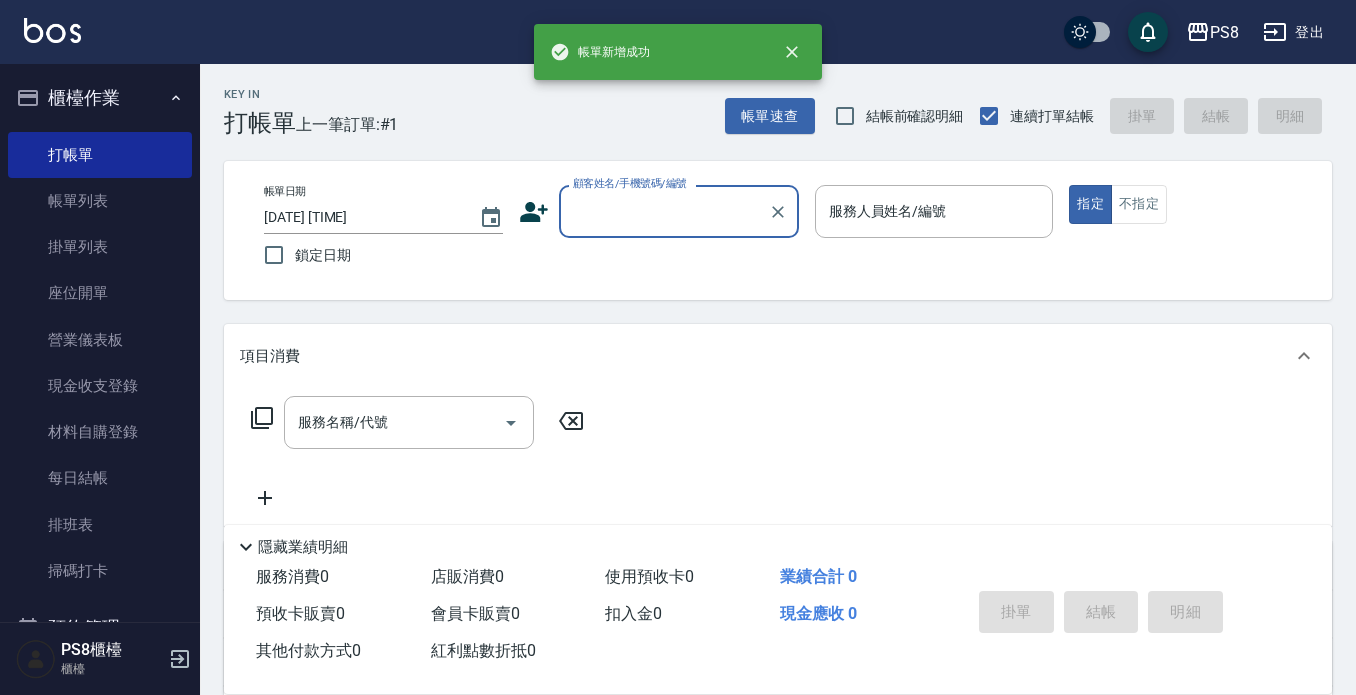 scroll, scrollTop: 0, scrollLeft: 0, axis: both 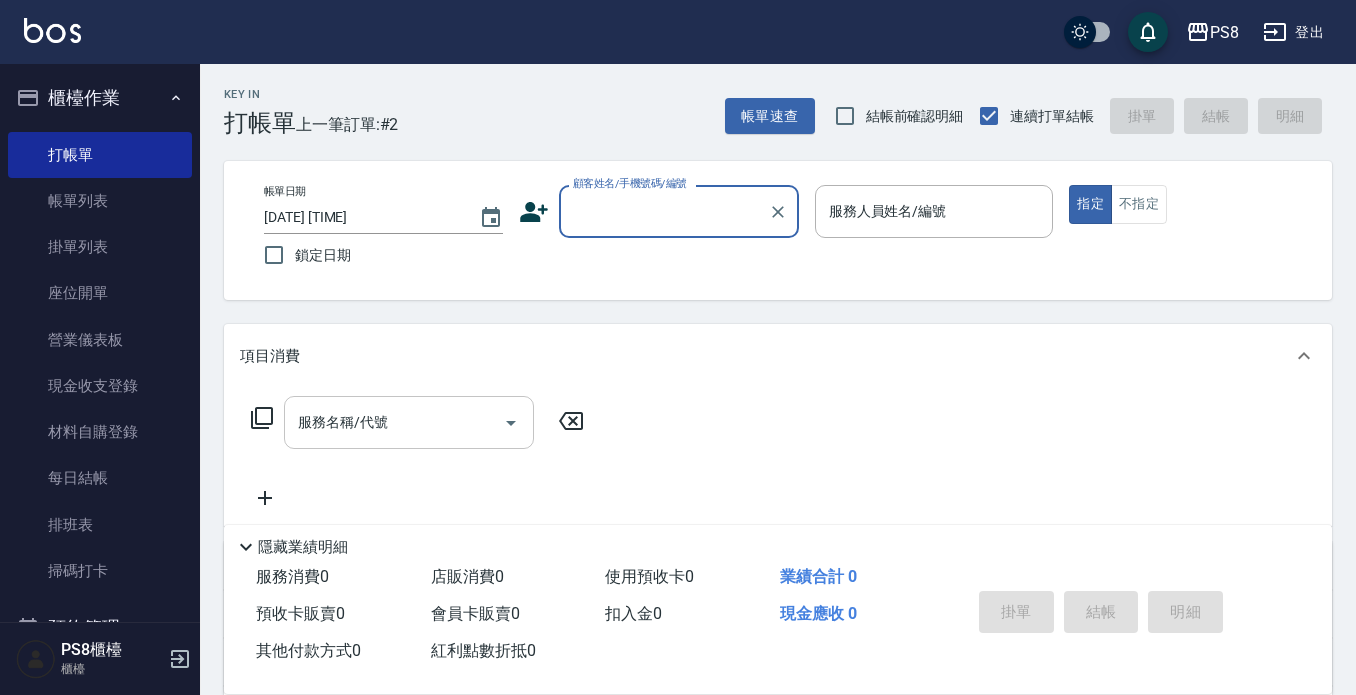 click on "服務名稱/代號" at bounding box center [409, 422] 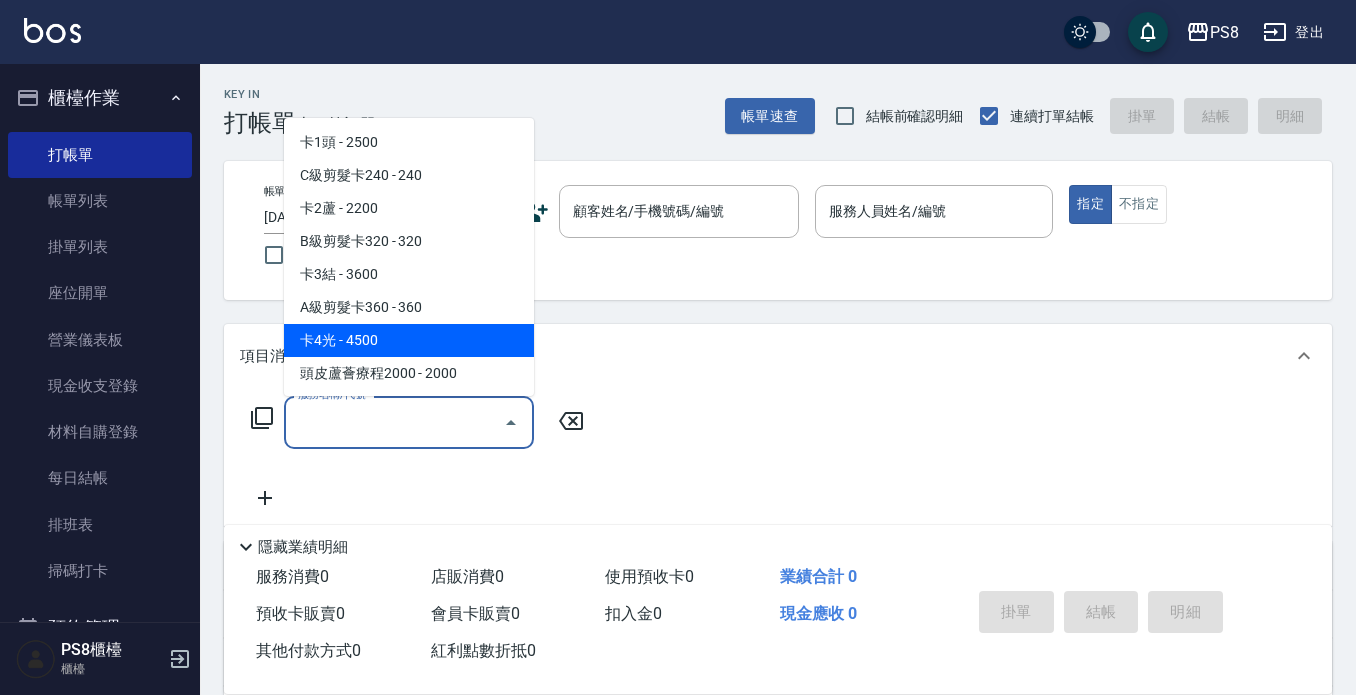 click 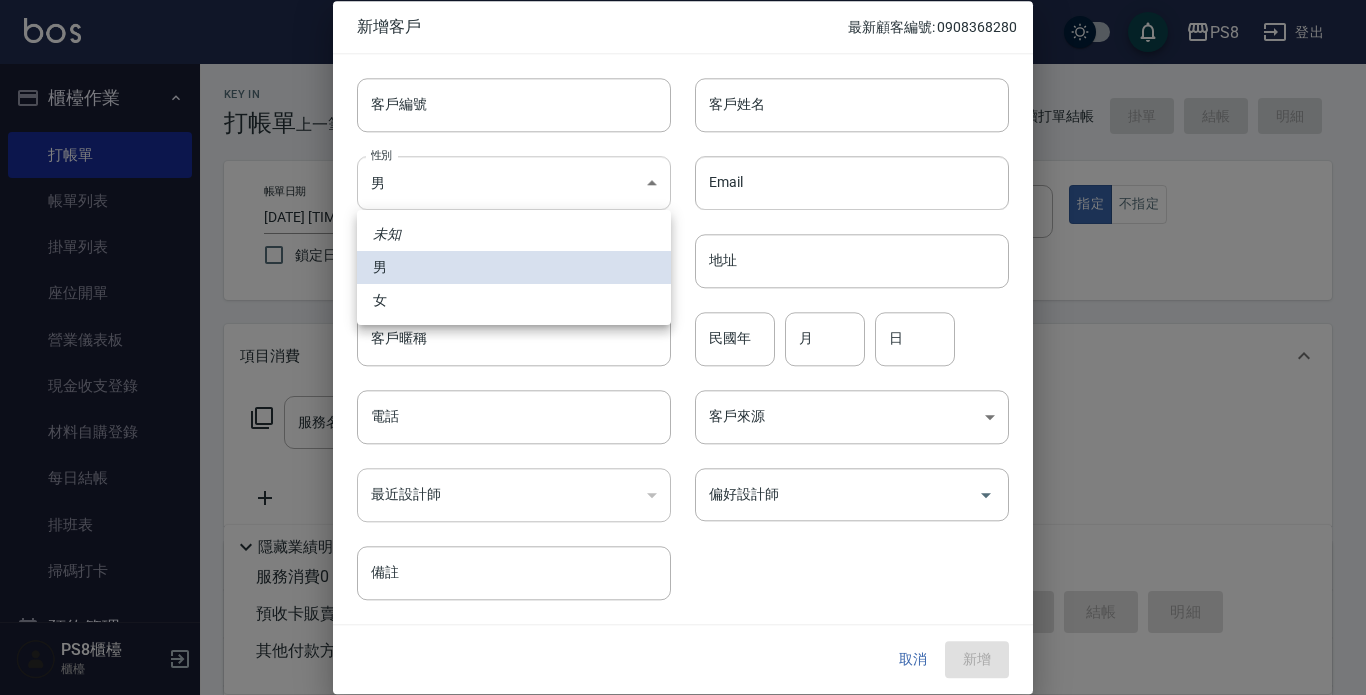 click on "PS8 登出 櫃檯作業 打帳單 帳單列表 掛單列表 座位開單 營業儀表板 現金收支登錄 材料自購登錄 每日結帳 排班表 掃碼打卡 預約管理 預約管理 單日預約紀錄 單週預約紀錄 報表及分析 報表目錄 店家日報表 互助日報表 互助排行榜 互助點數明細 全店業績分析表 設計師日報表 設計師業績分析表 設計師業績月報表 設計師排行榜 每日收支明細 收支分類明細表 客戶管理 客戶列表 卡券管理 入金管理 員工及薪資 員工列表 全店打卡記錄 商品管理 商品分類設定 商品列表 資料設定 服務分類設定 服務項目設定 預收卡設定 系統參數設定 業績抽成參數設定 收支科目設定 支付方式設定 第三方卡券設定 PS8櫃檯 櫃檯 Key In 打帳單 上一筆訂單:#2 帳單速查 結帳前確認明細 連續打單結帳 掛單 結帳 明細 帳單日期 [DATE] [TIME] 鎖定日期 顧客姓名/[PHONE]/編號 服務人員姓名/編號 ​" at bounding box center [683, 487] 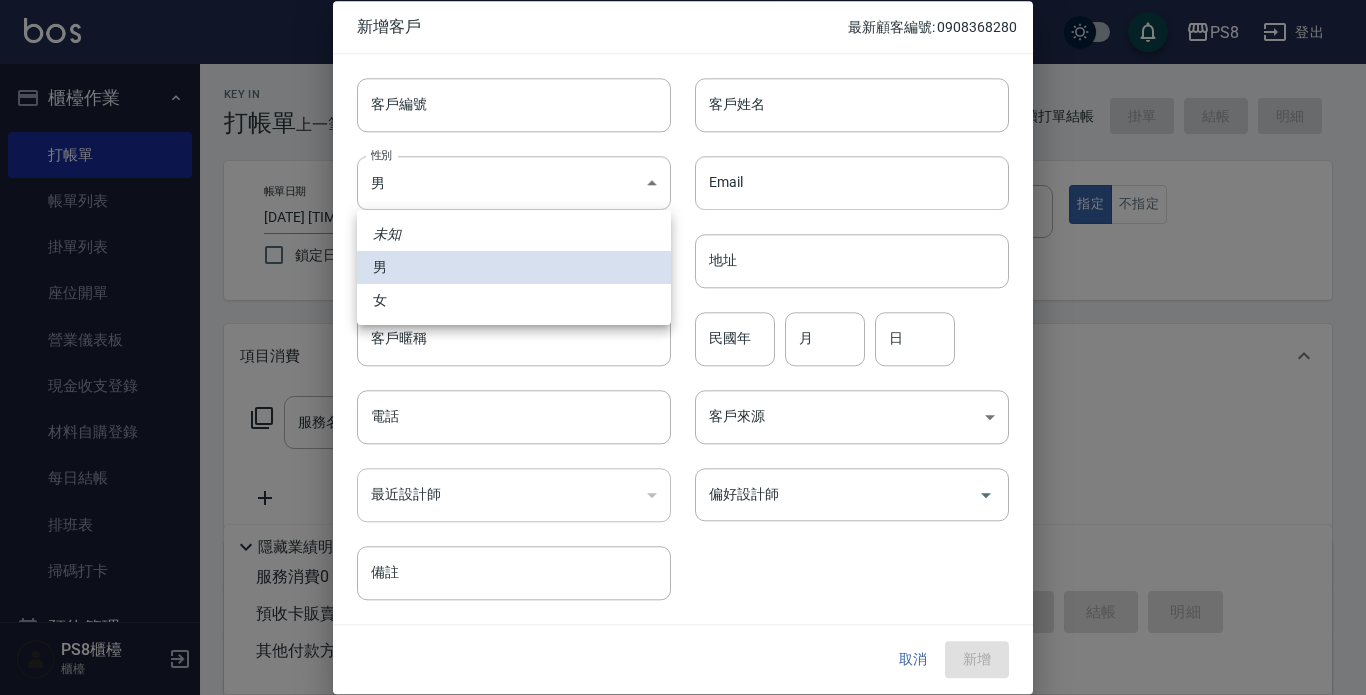 click on "女" at bounding box center [514, 300] 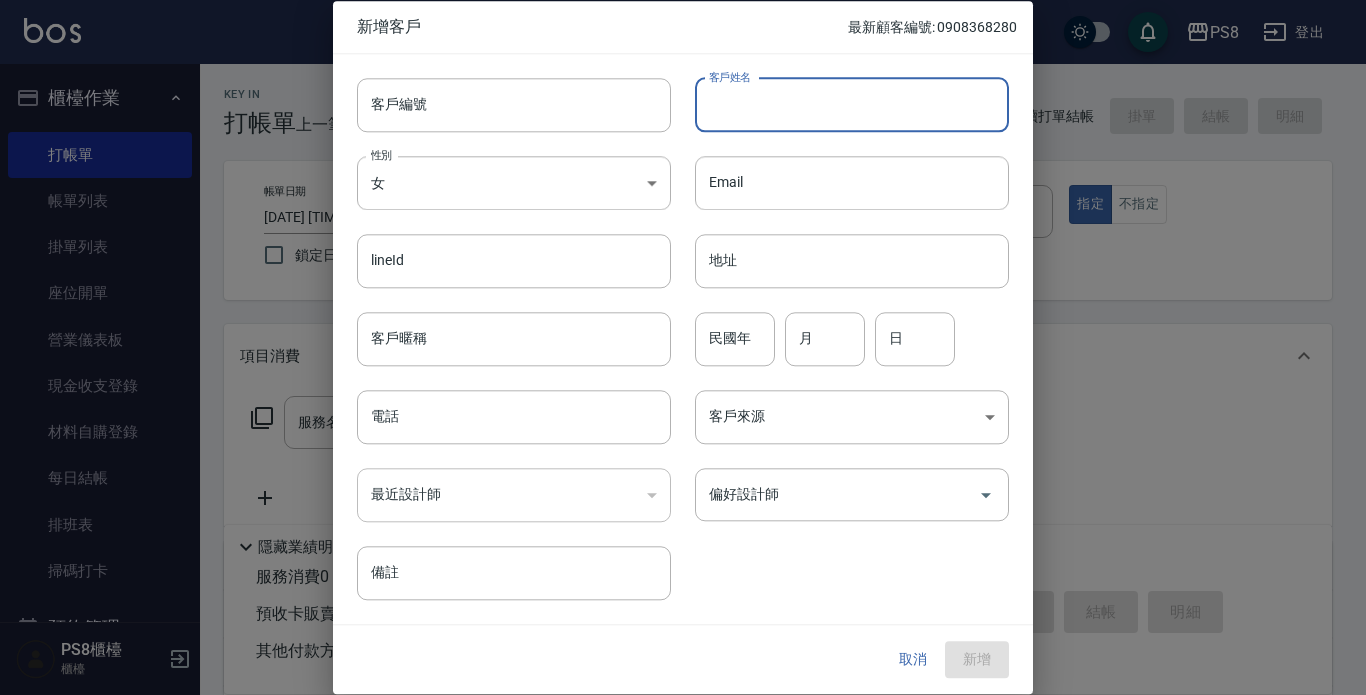 click on "客戶姓名" at bounding box center [852, 105] 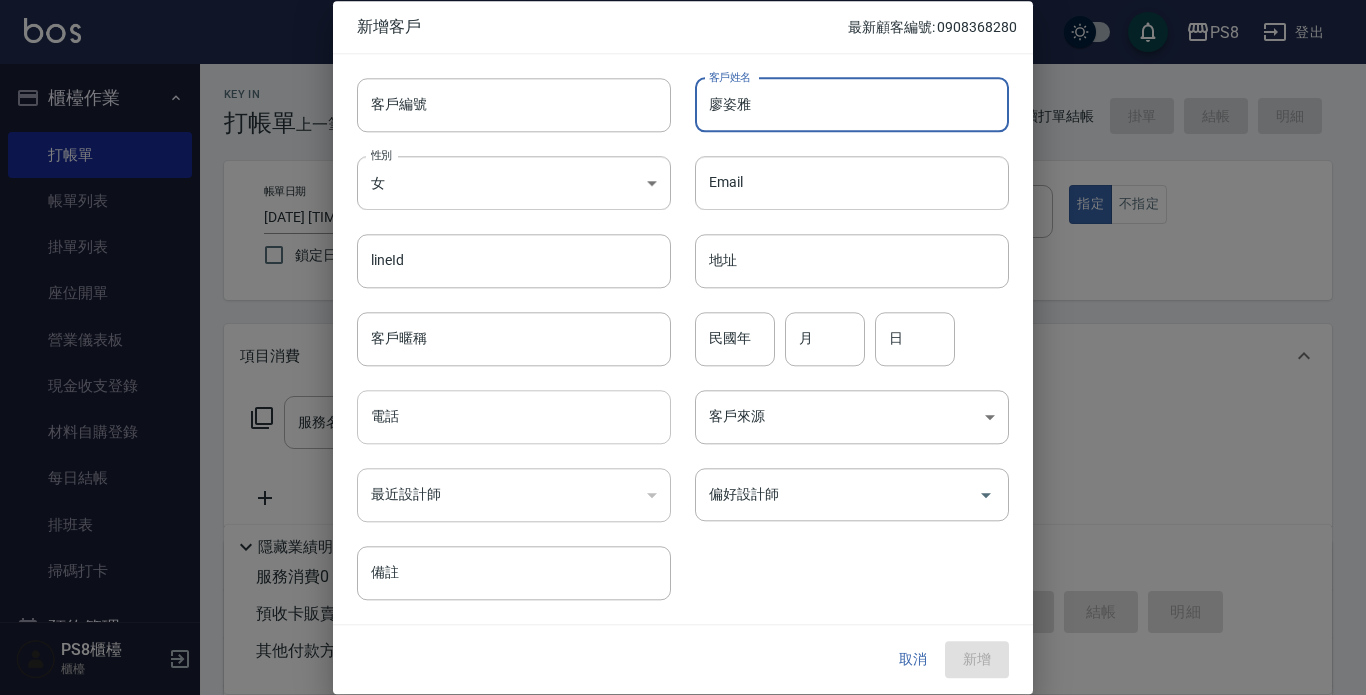 type on "廖姿雅" 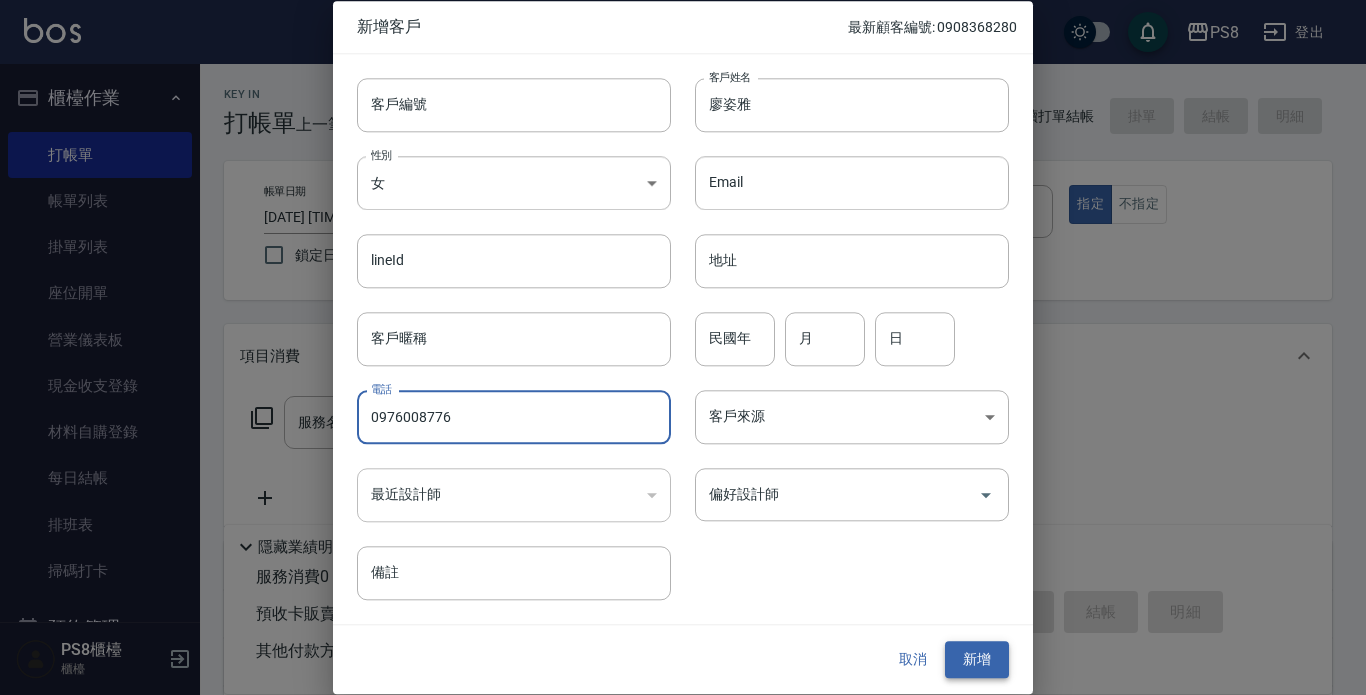 type on "0976008776" 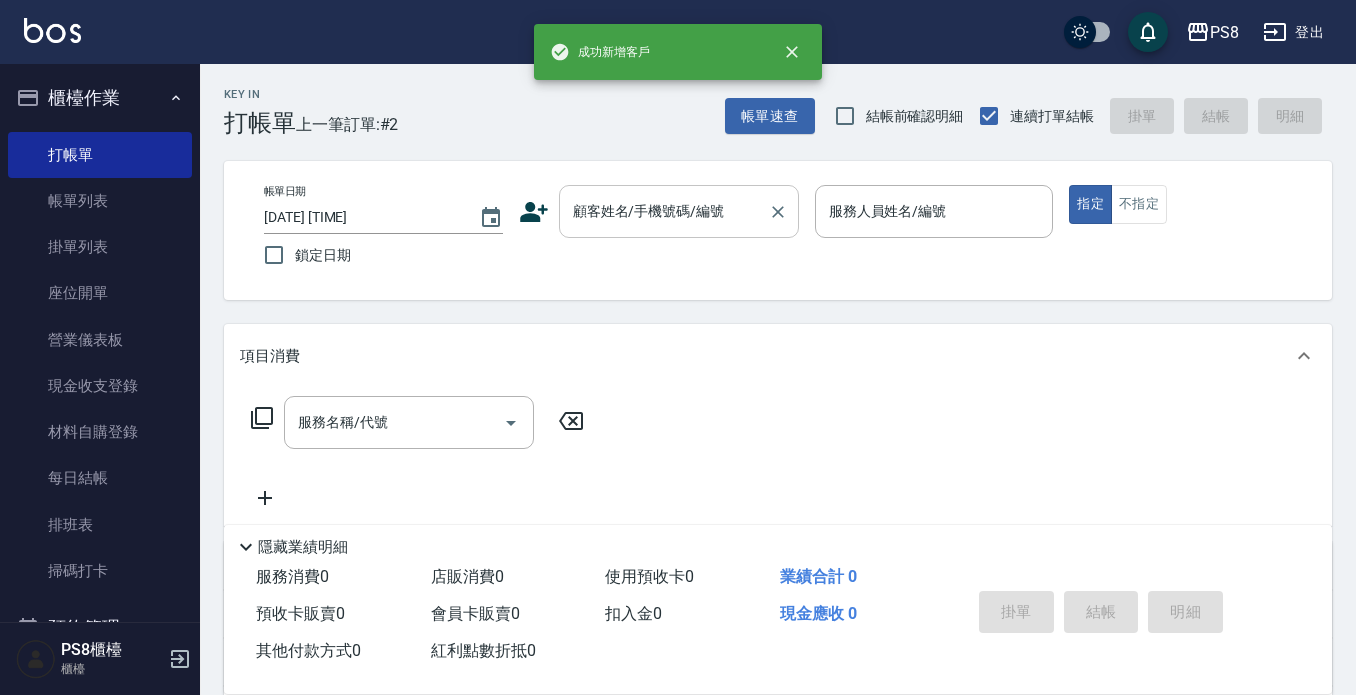 click on "顧客姓名/手機號碼/編號" at bounding box center (664, 211) 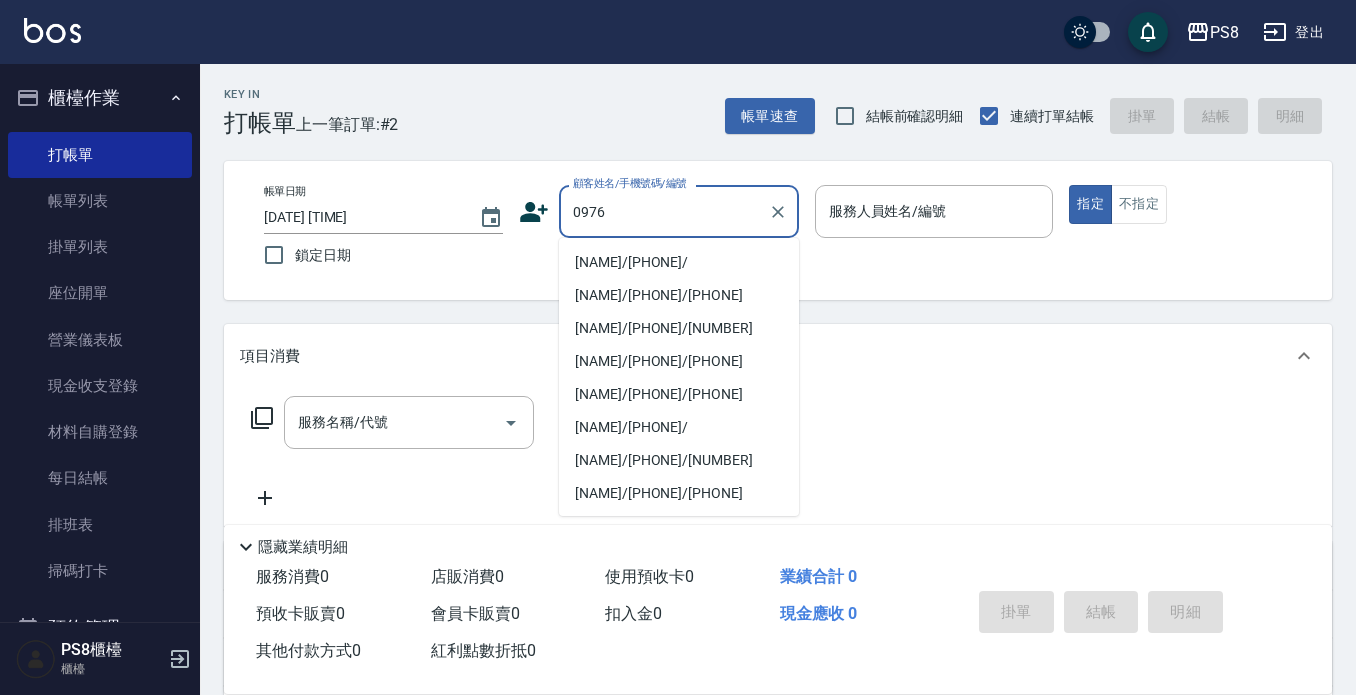 click on "[NAME]/[PHONE]/" at bounding box center [679, 262] 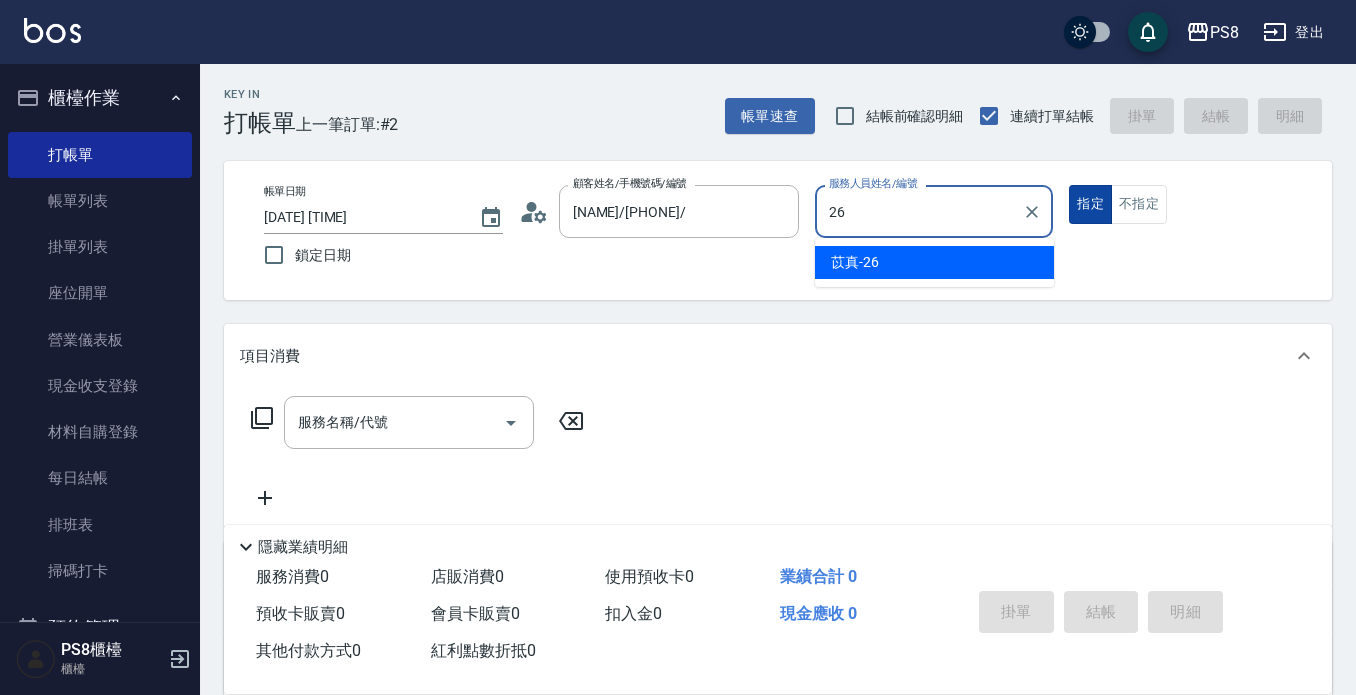 type on "26" 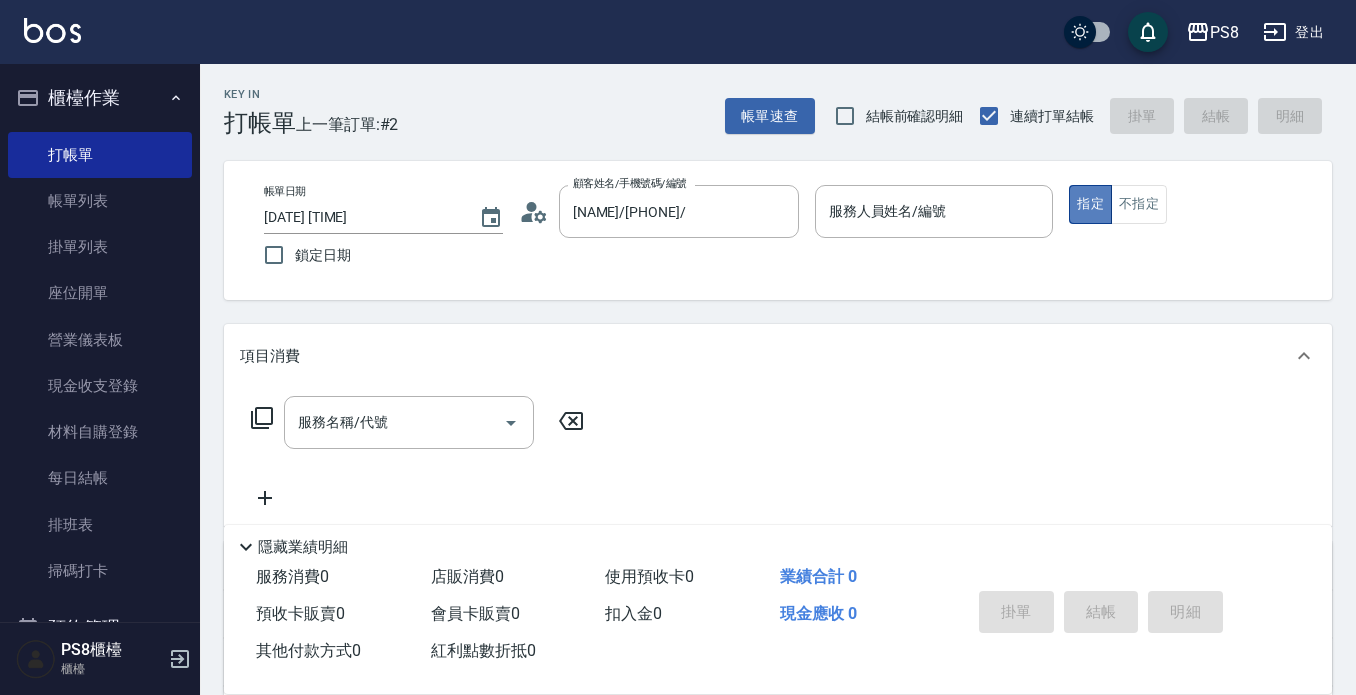 click on "指定" at bounding box center (1090, 204) 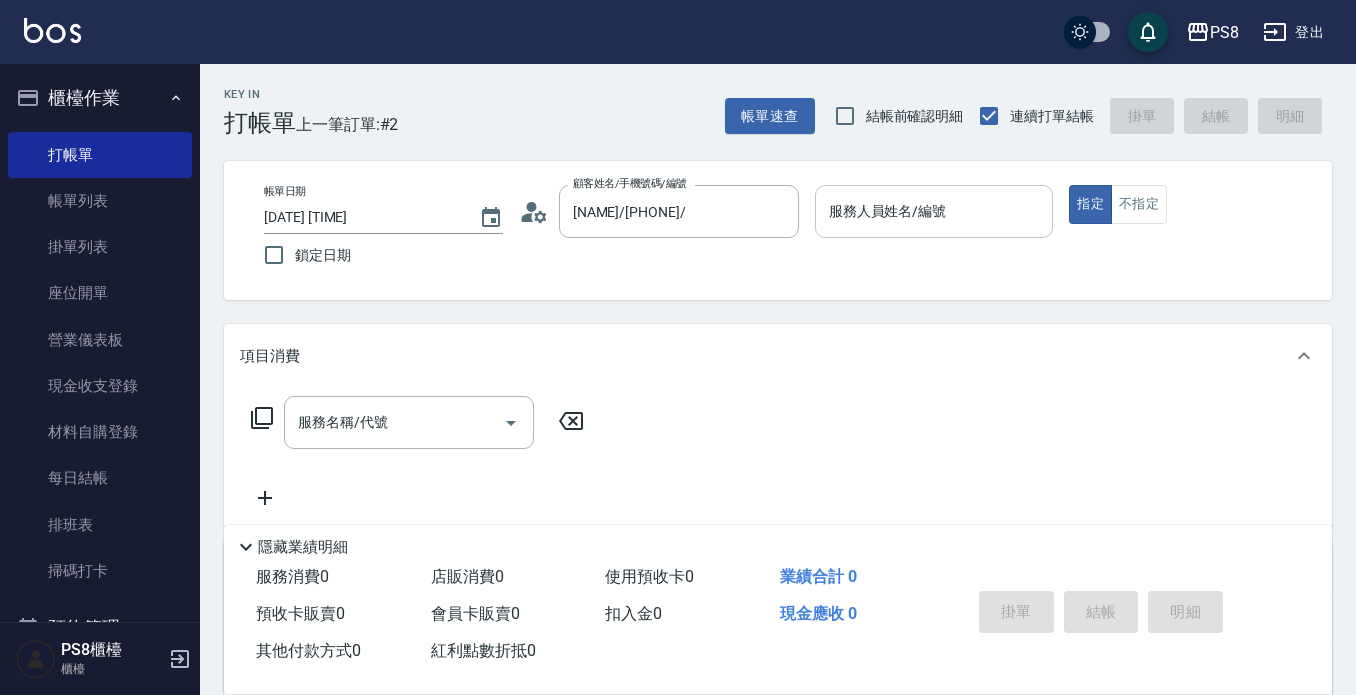 click on "服務人員姓名/編號" at bounding box center [934, 211] 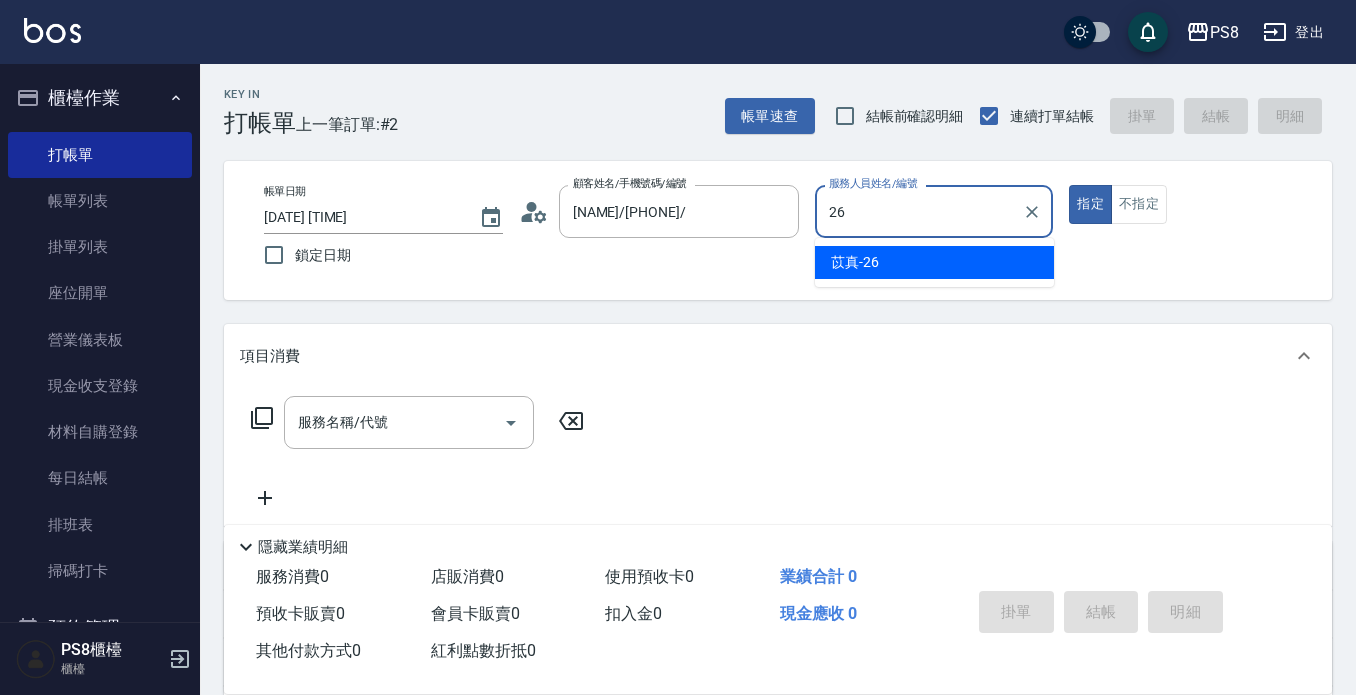 type on "苡真-26" 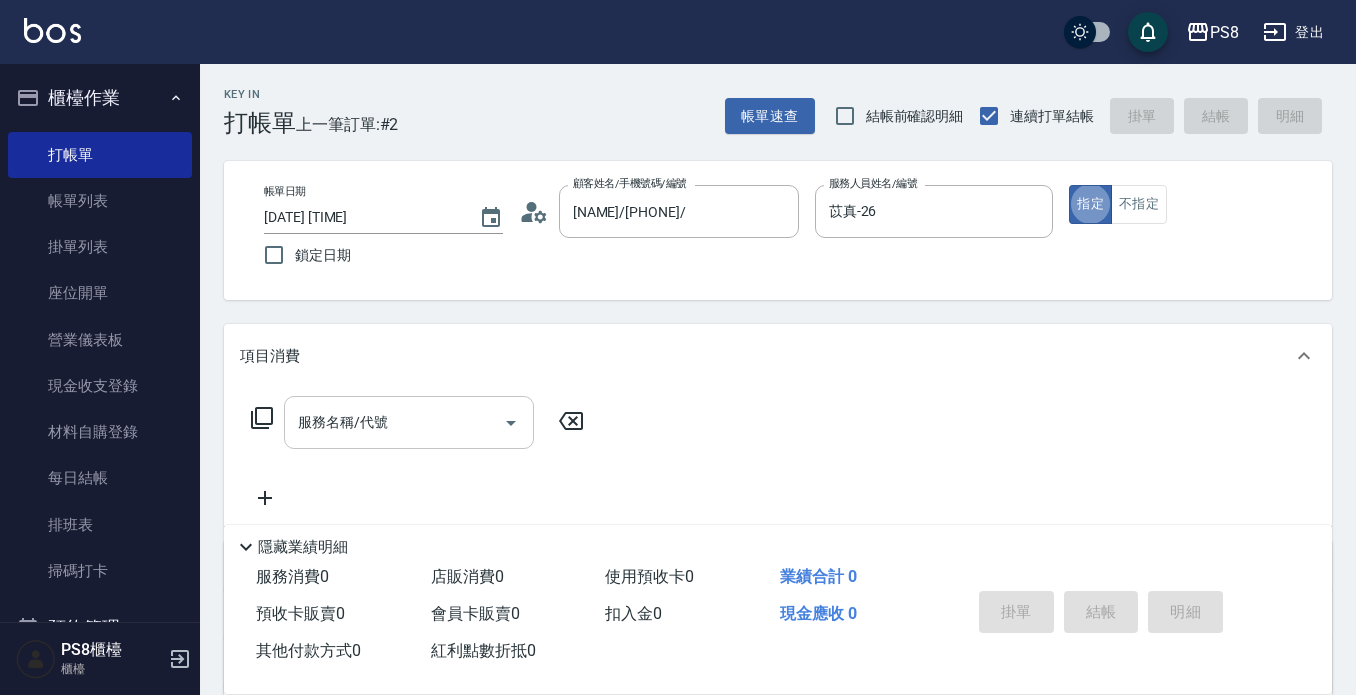 click on "服務名稱/代號" at bounding box center [394, 422] 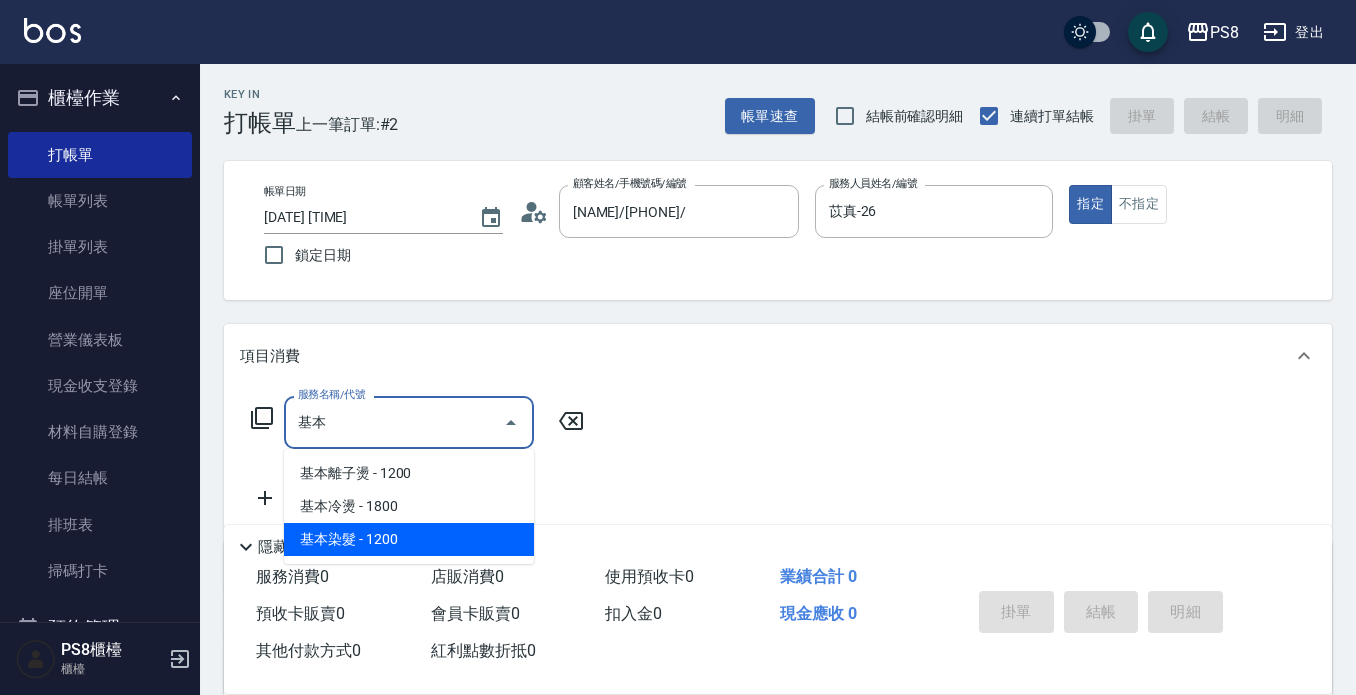 click on "基本染髮 - 1200" at bounding box center [409, 539] 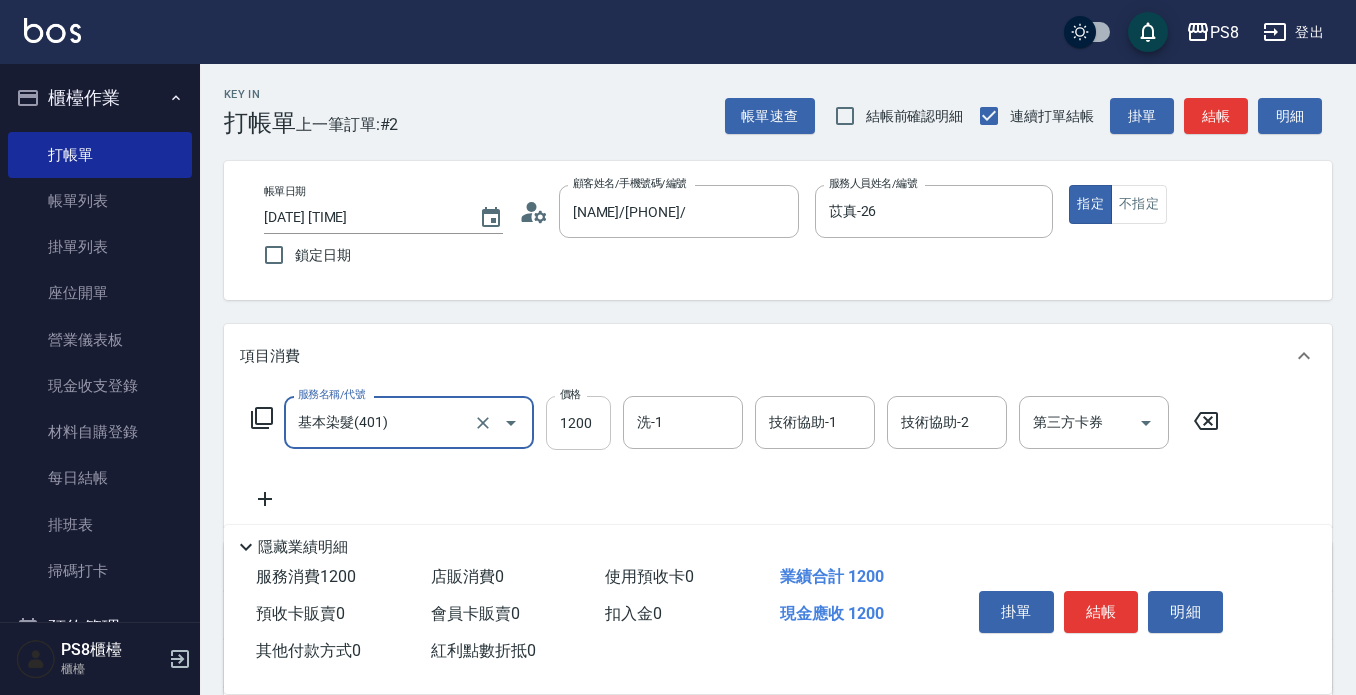 type on "基本染髮(401)" 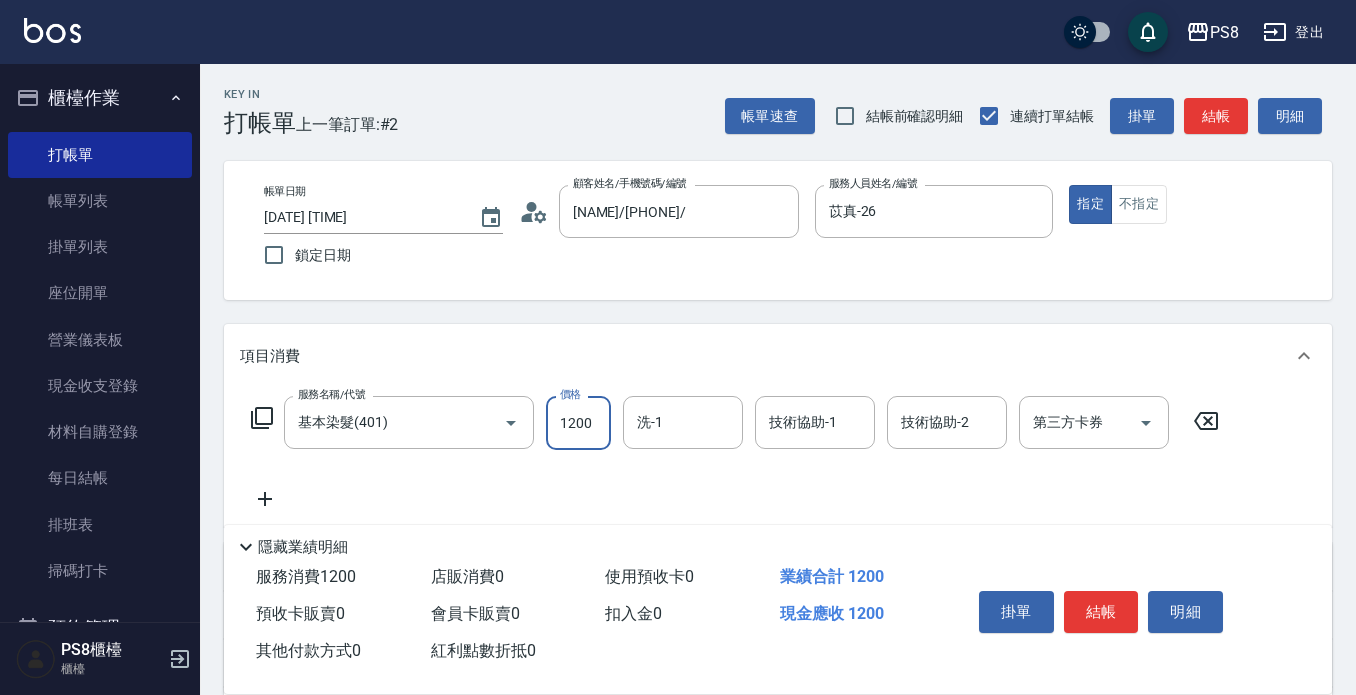click on "1200" at bounding box center (578, 423) 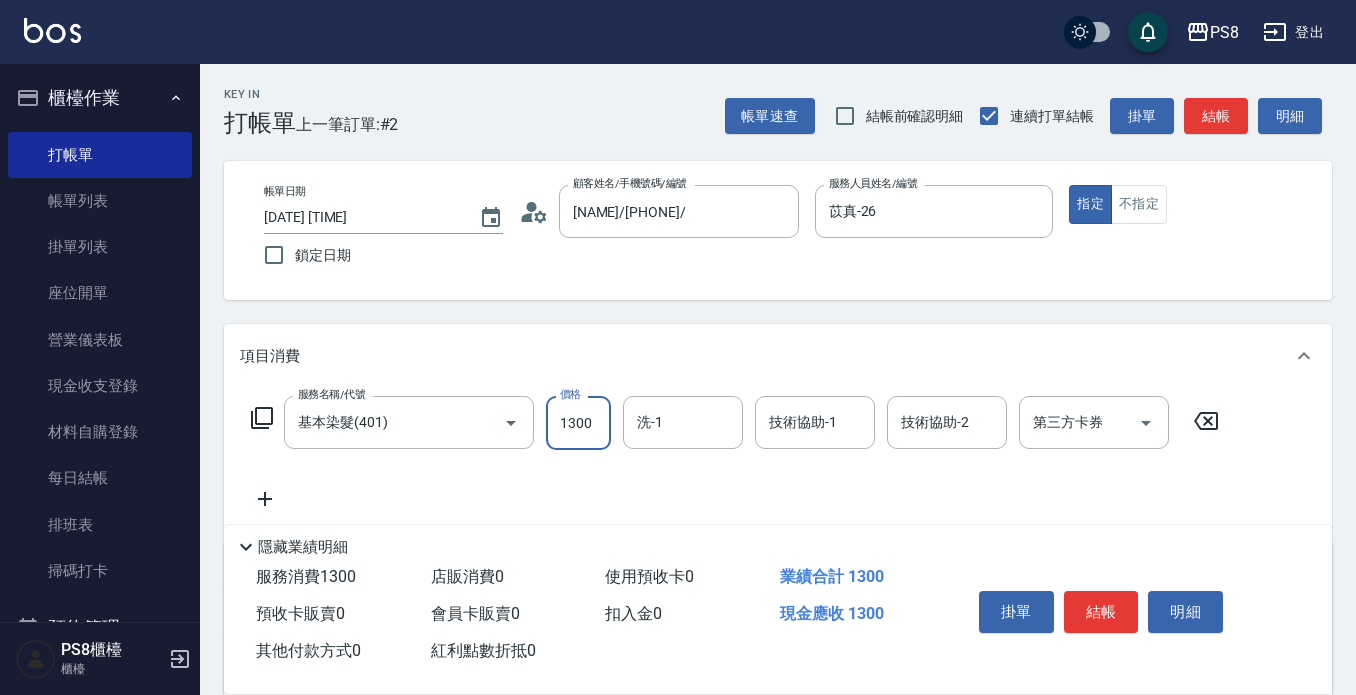 type on "1300" 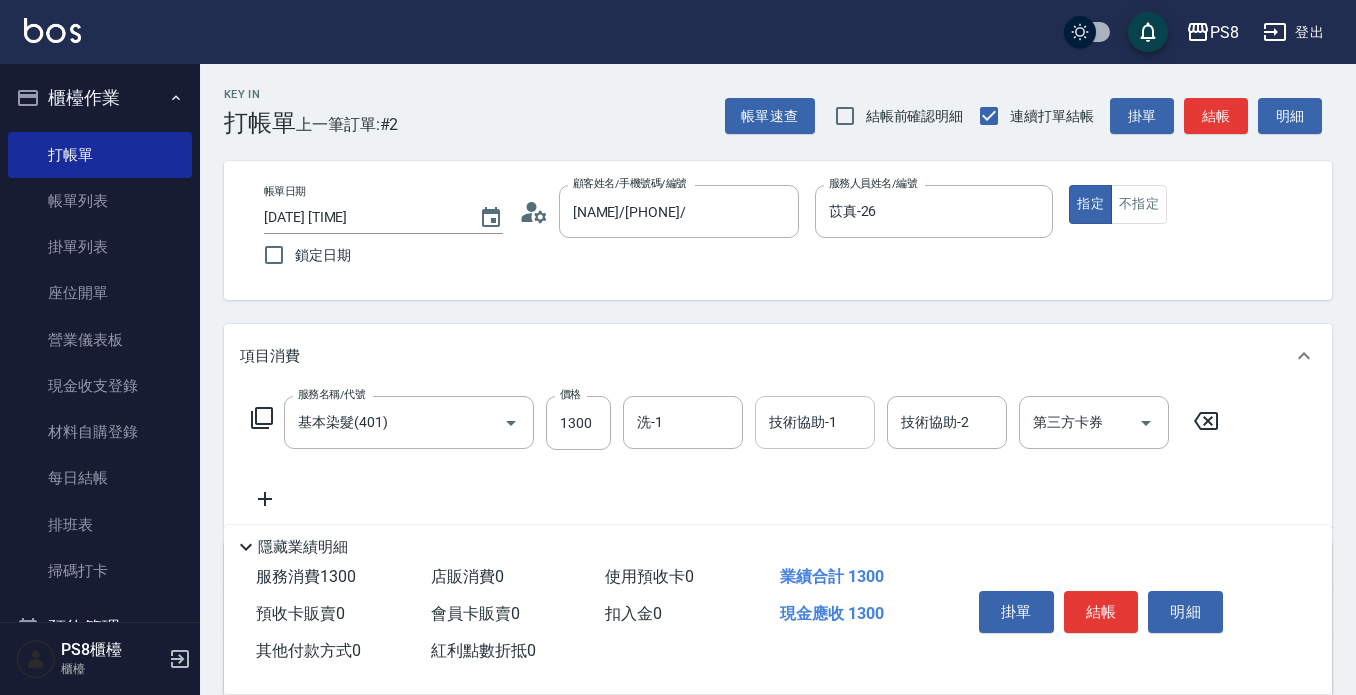 drag, startPoint x: 1178, startPoint y: 348, endPoint x: 841, endPoint y: 399, distance: 340.83722 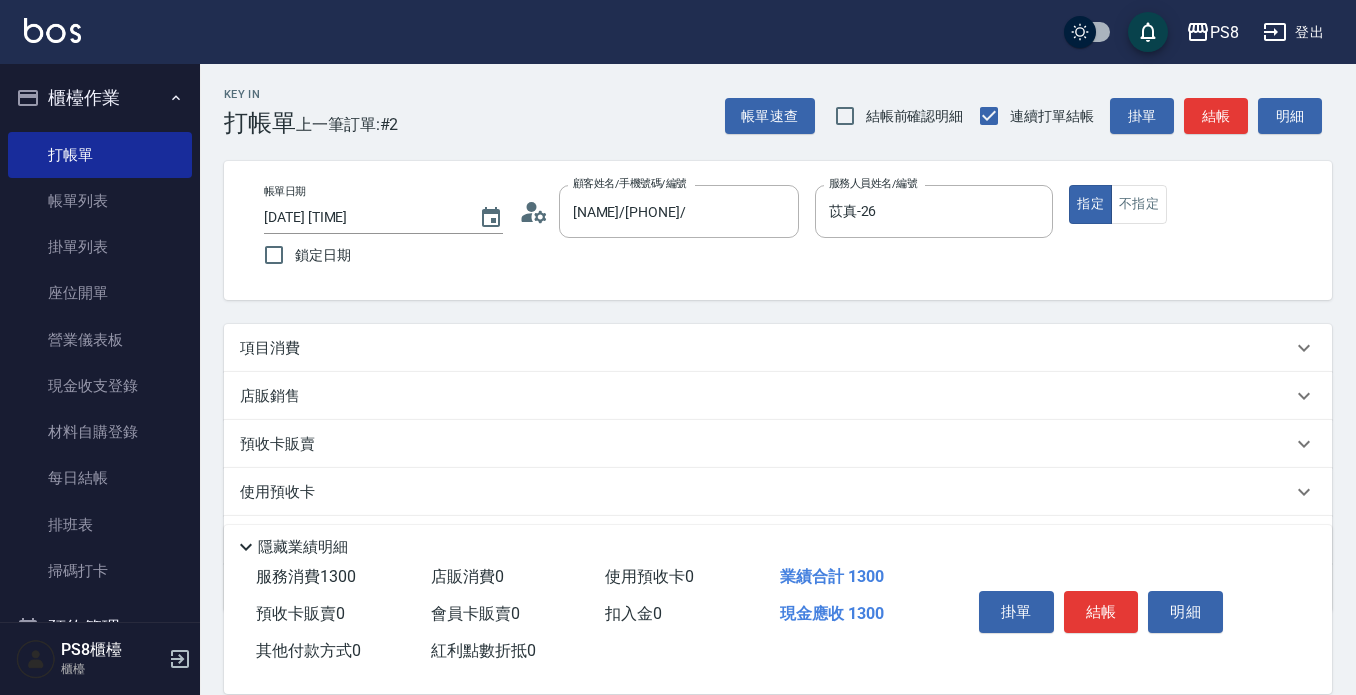 click on "項目消費" at bounding box center [270, 348] 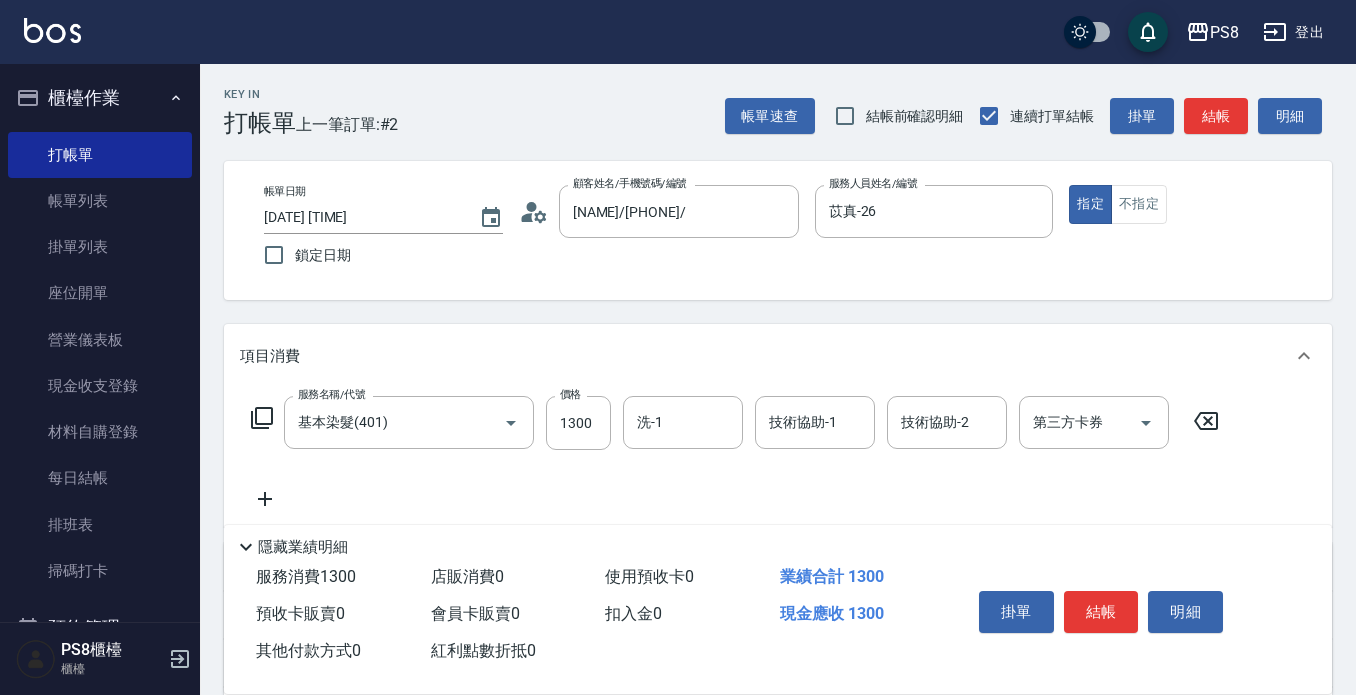 click 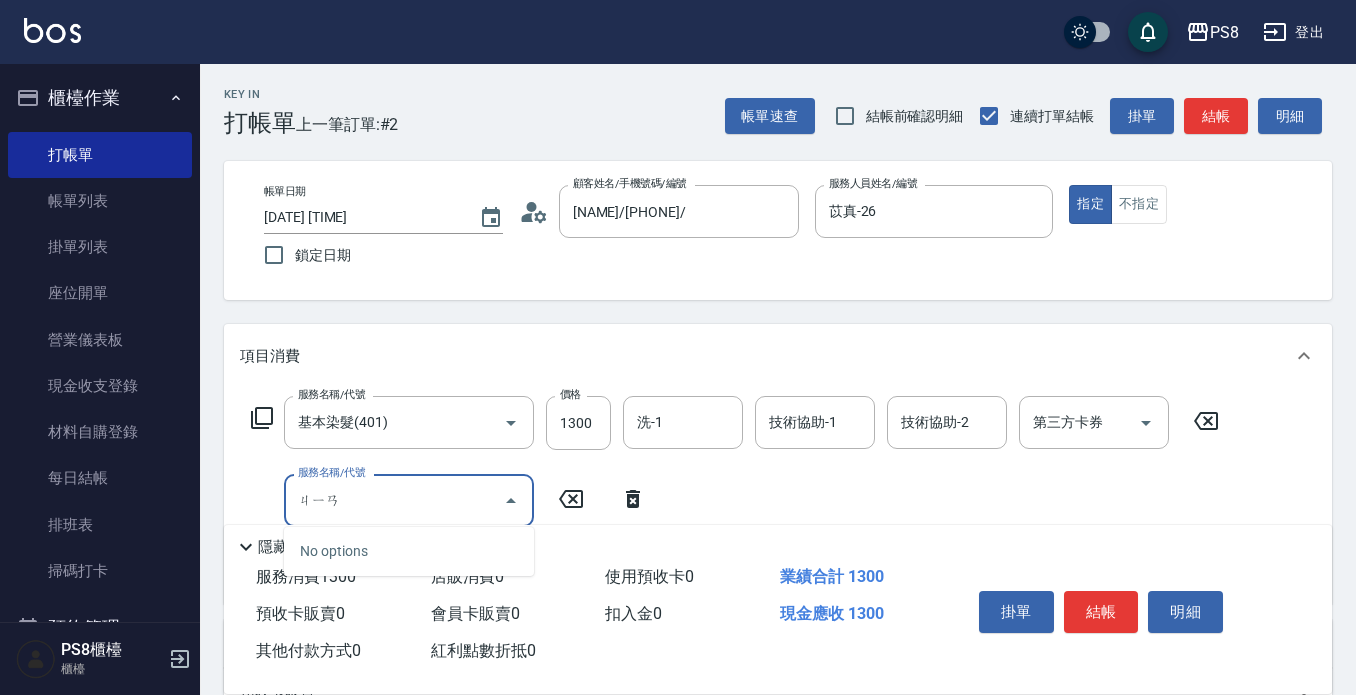 type on "間" 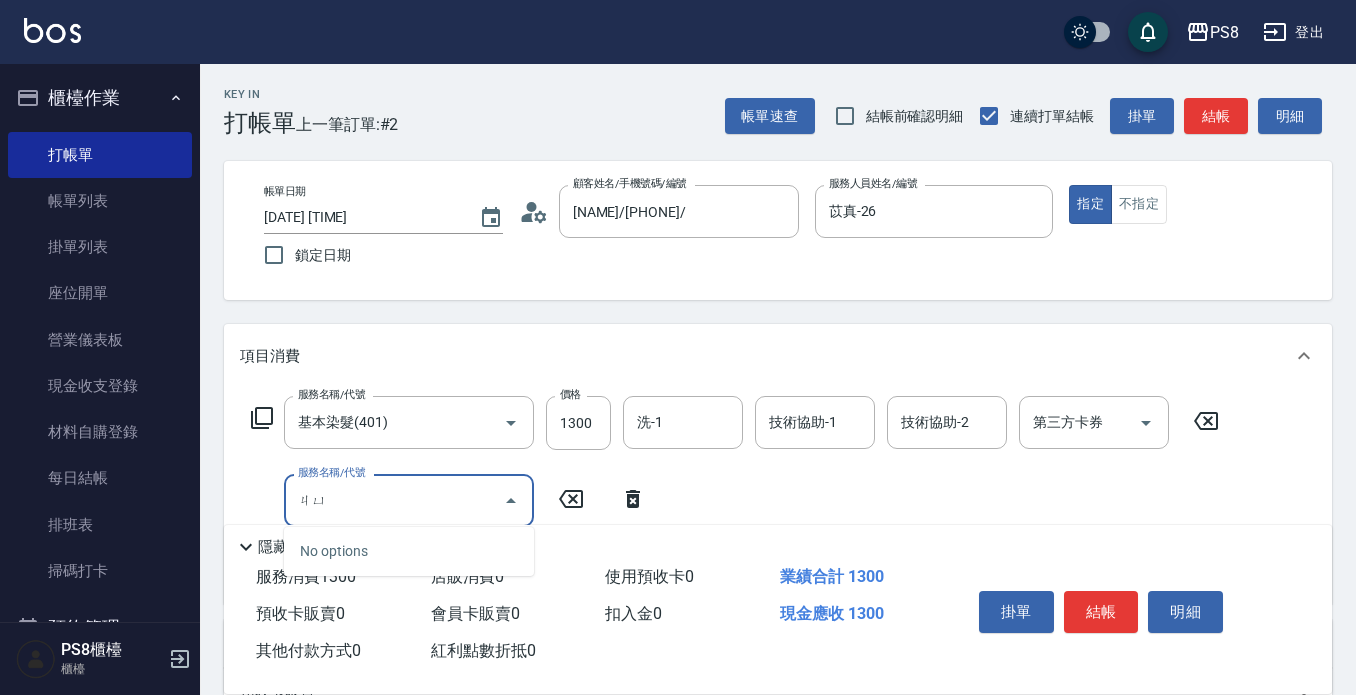 type on "局" 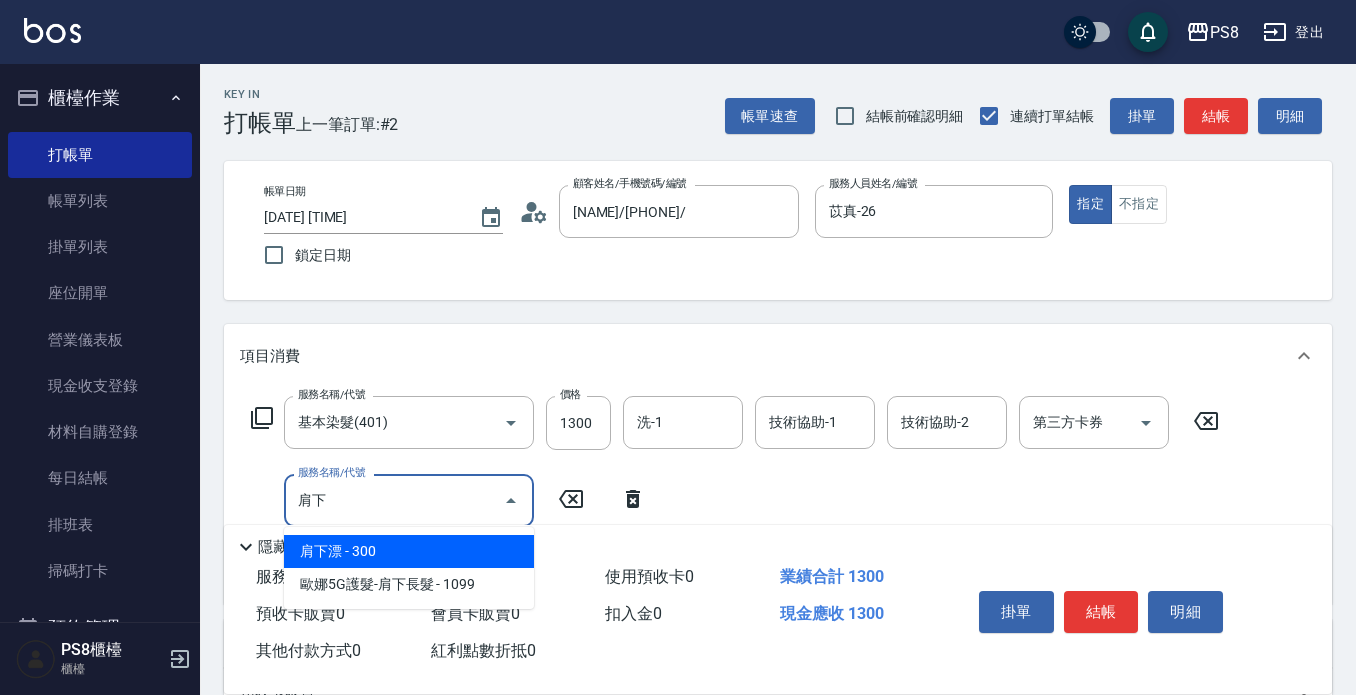 click on "肩下漂 - 300" at bounding box center [409, 551] 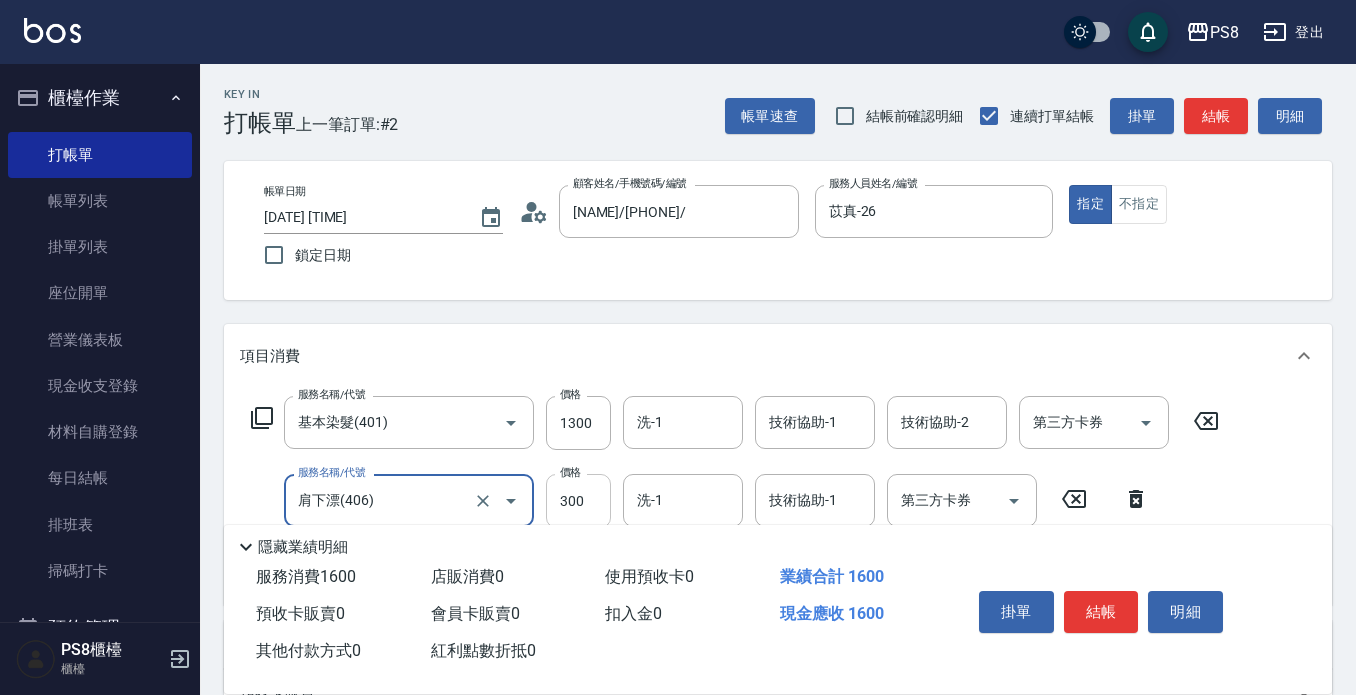 type on "肩下漂(406)" 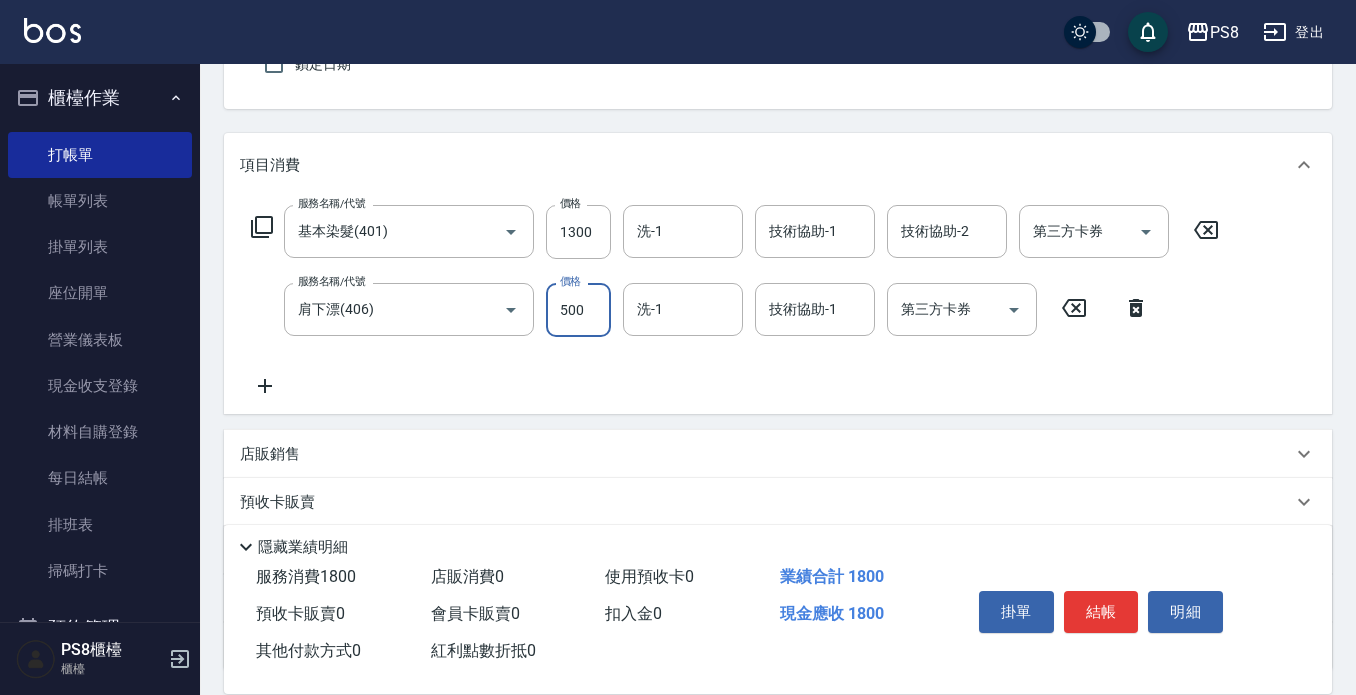 scroll, scrollTop: 300, scrollLeft: 0, axis: vertical 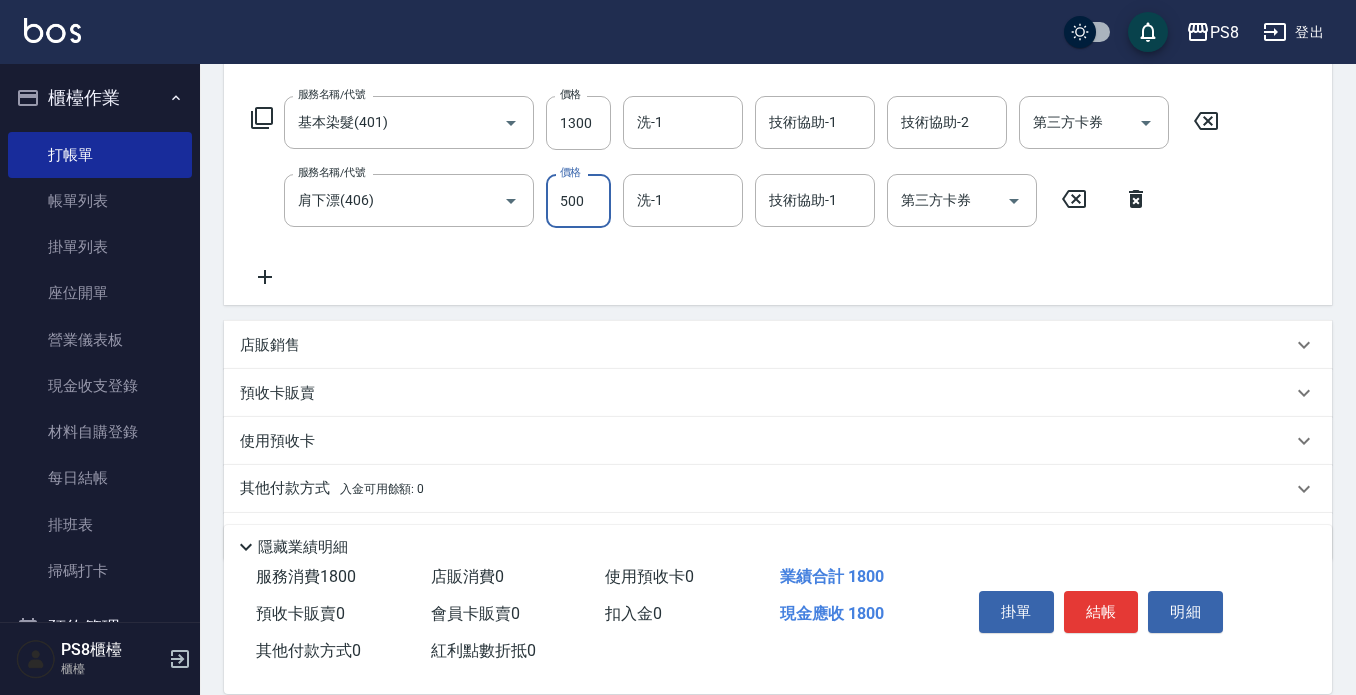 type on "500" 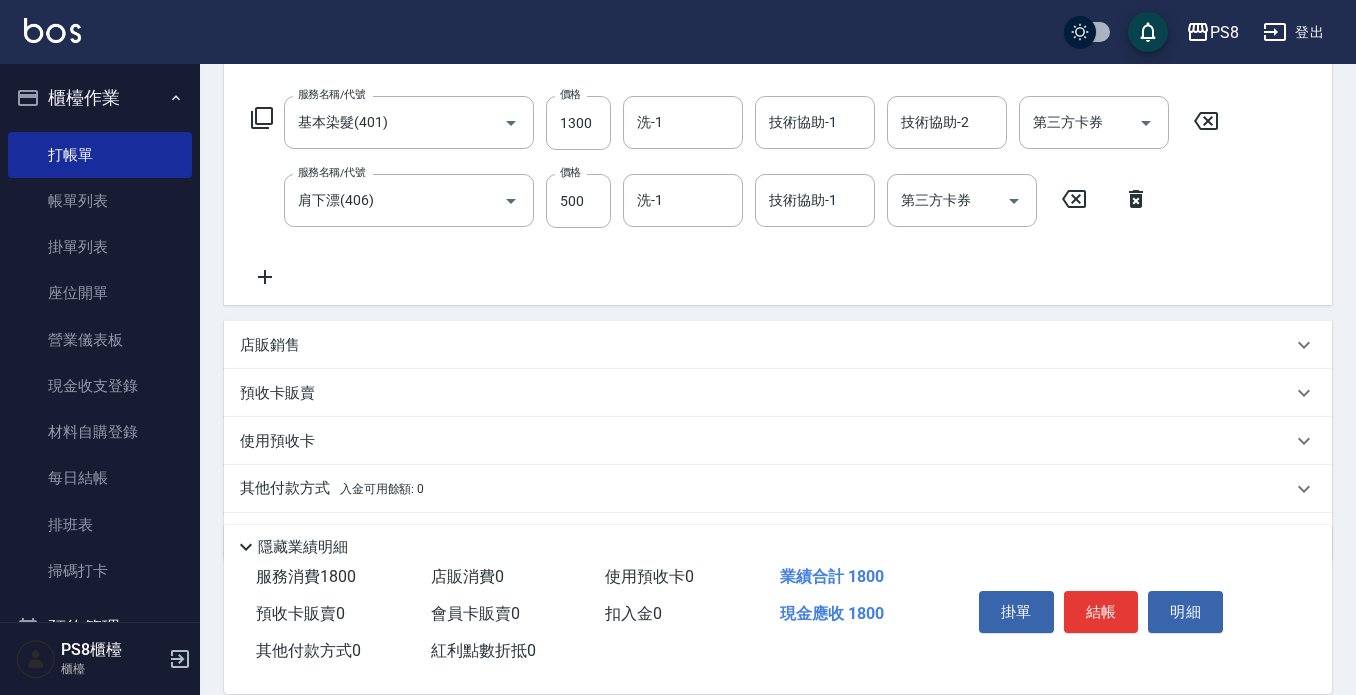 click 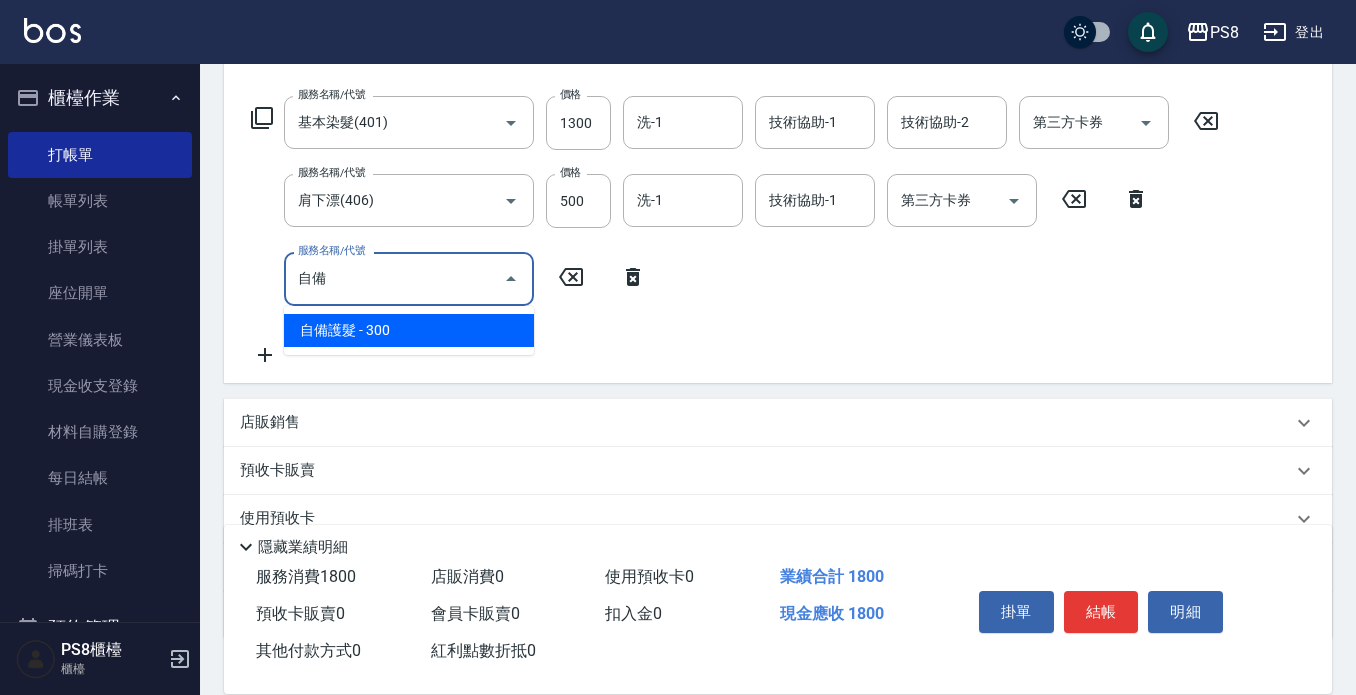 click on "自備護髮 - 300" at bounding box center (409, 330) 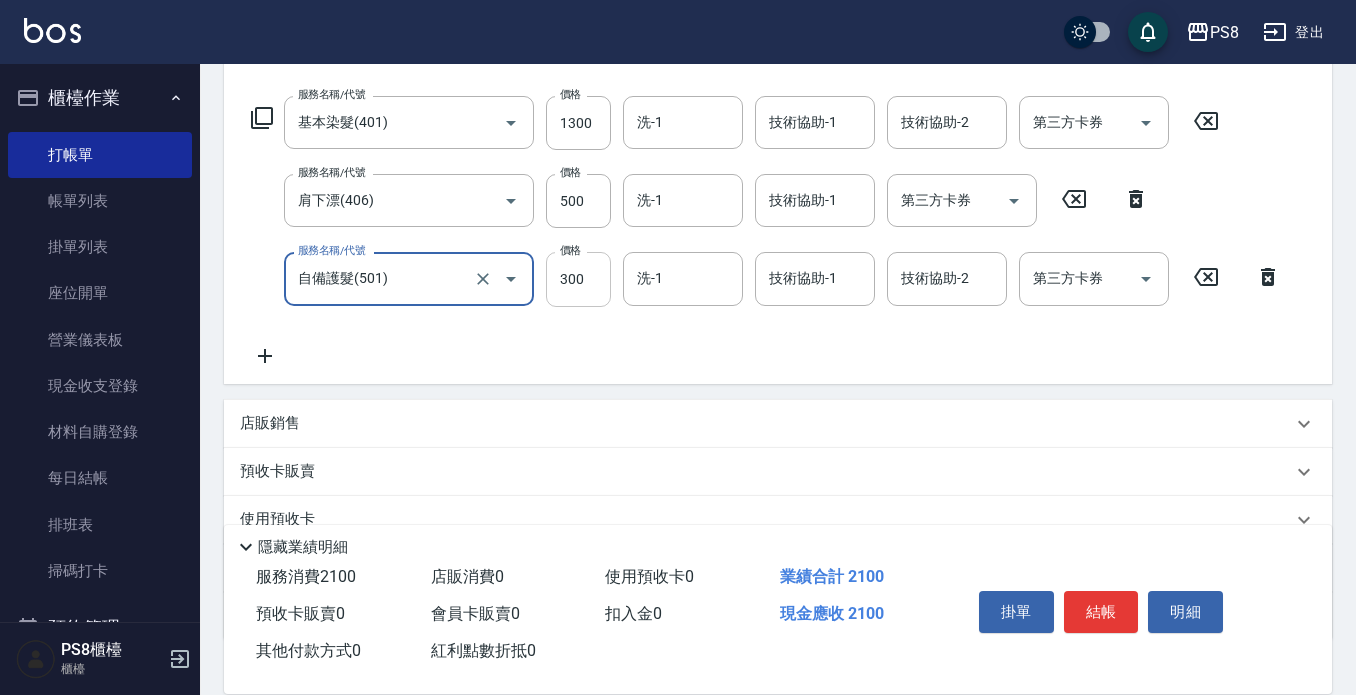 type on "自備護髮(501)" 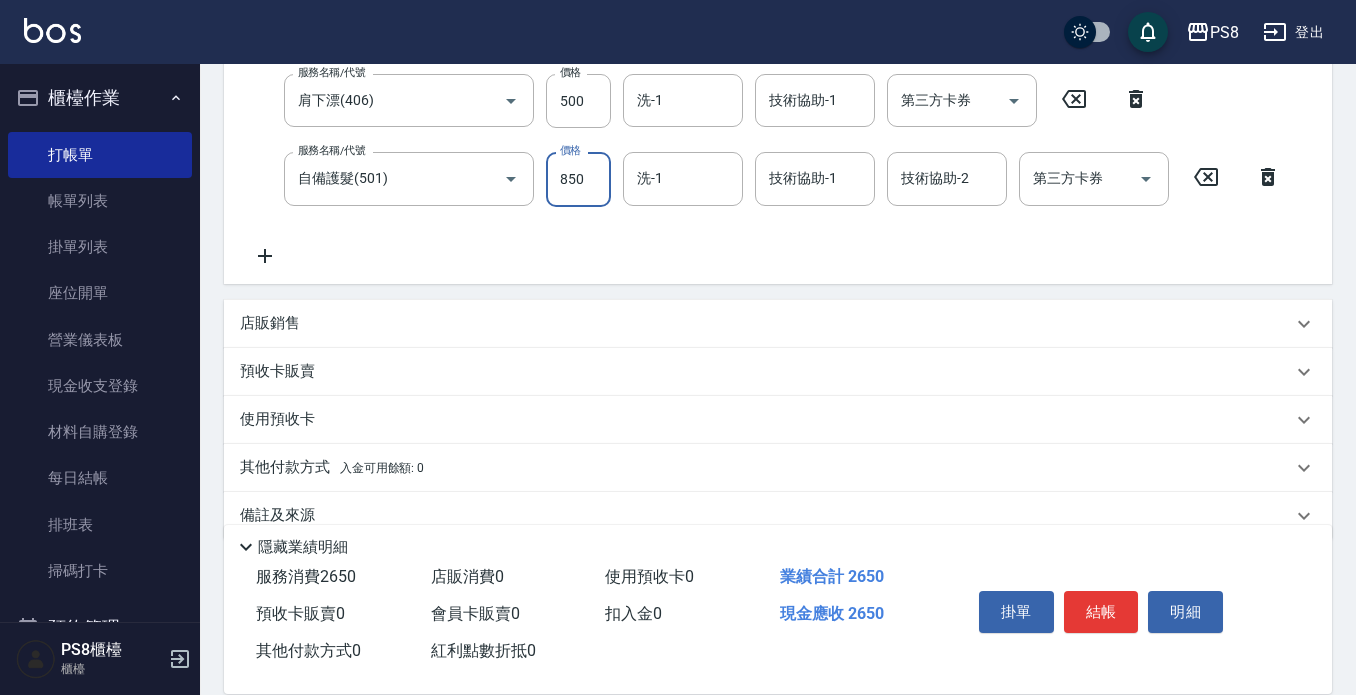 scroll, scrollTop: 300, scrollLeft: 0, axis: vertical 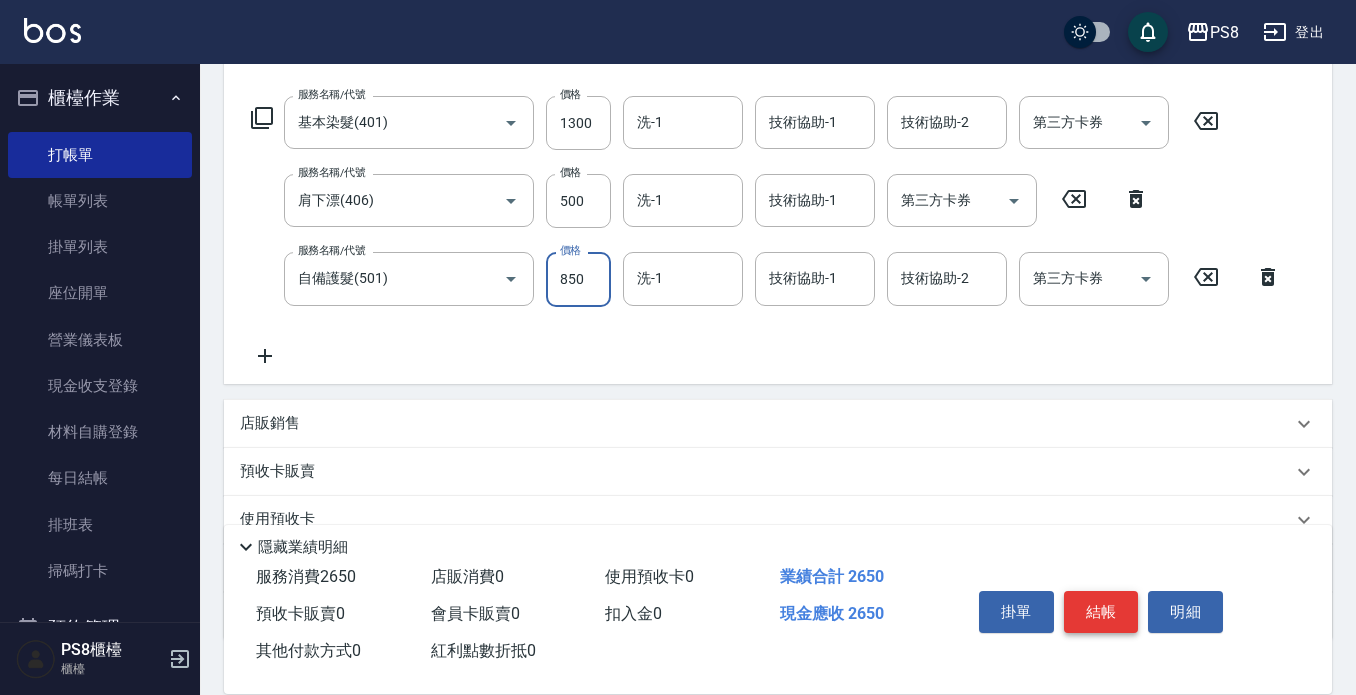 type on "850" 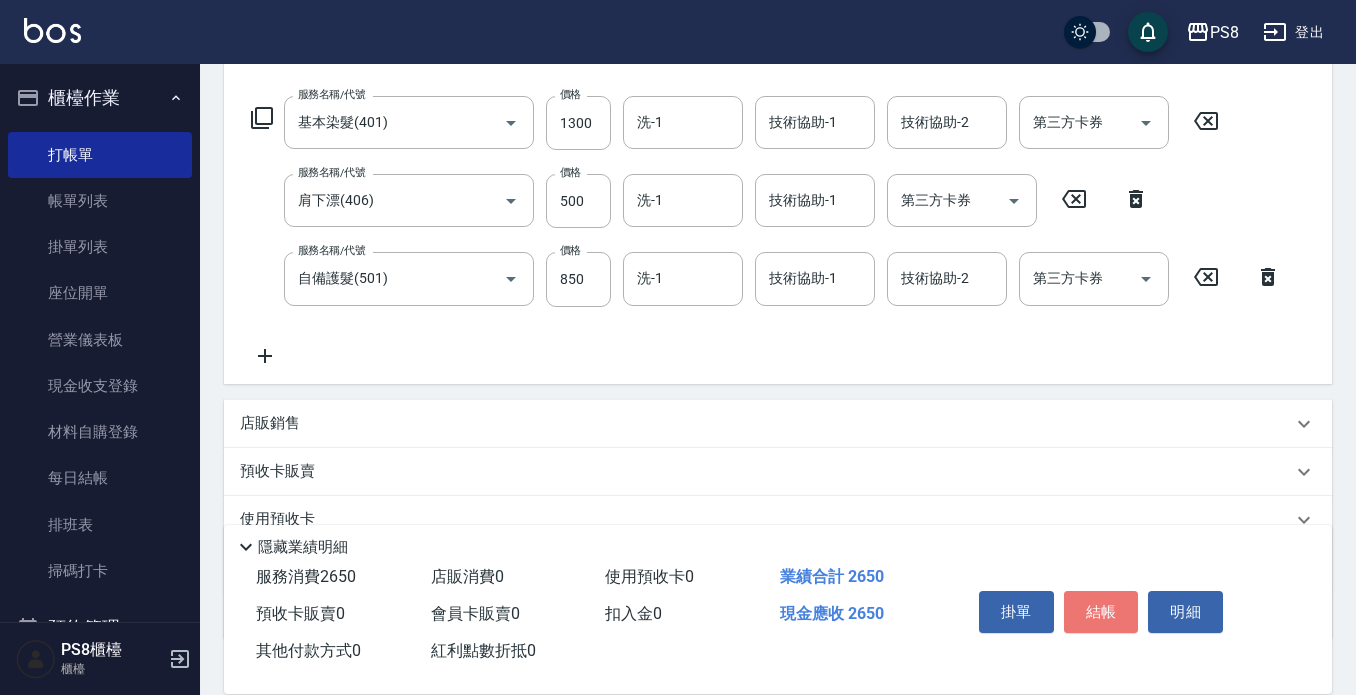 click on "結帳" at bounding box center [1101, 612] 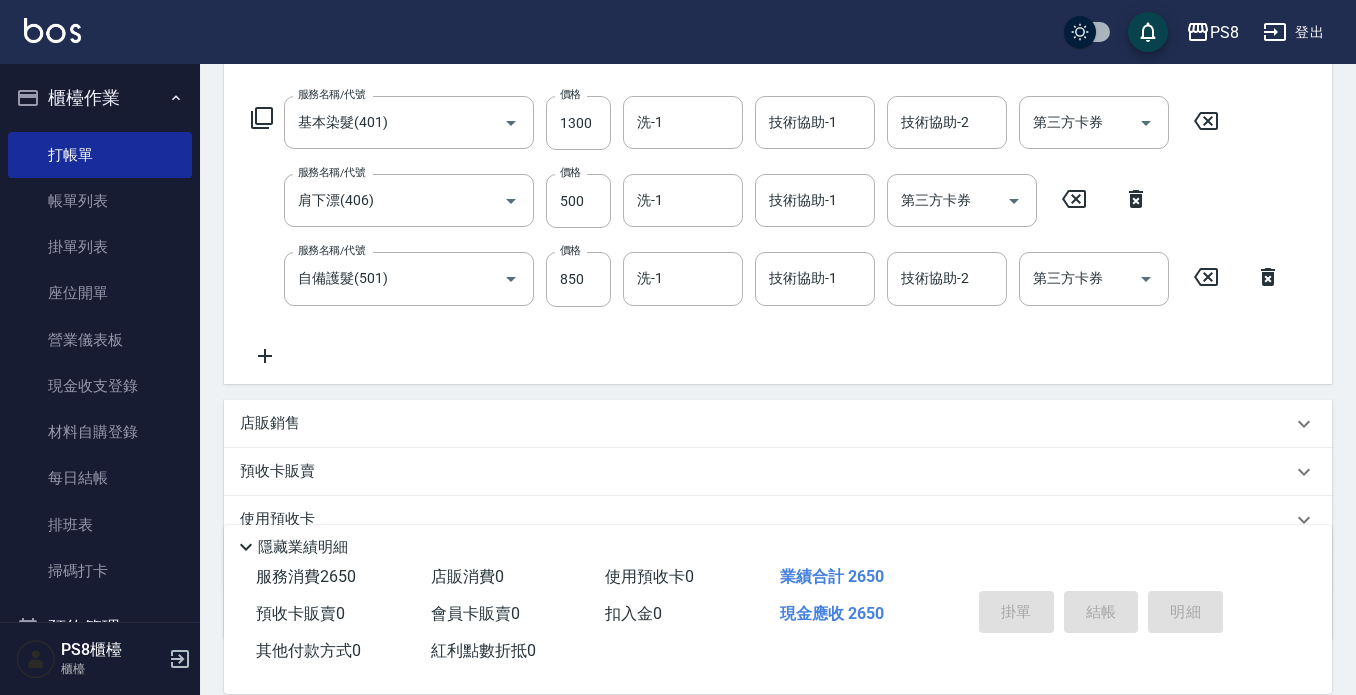 type on "[DATE] [TIME]" 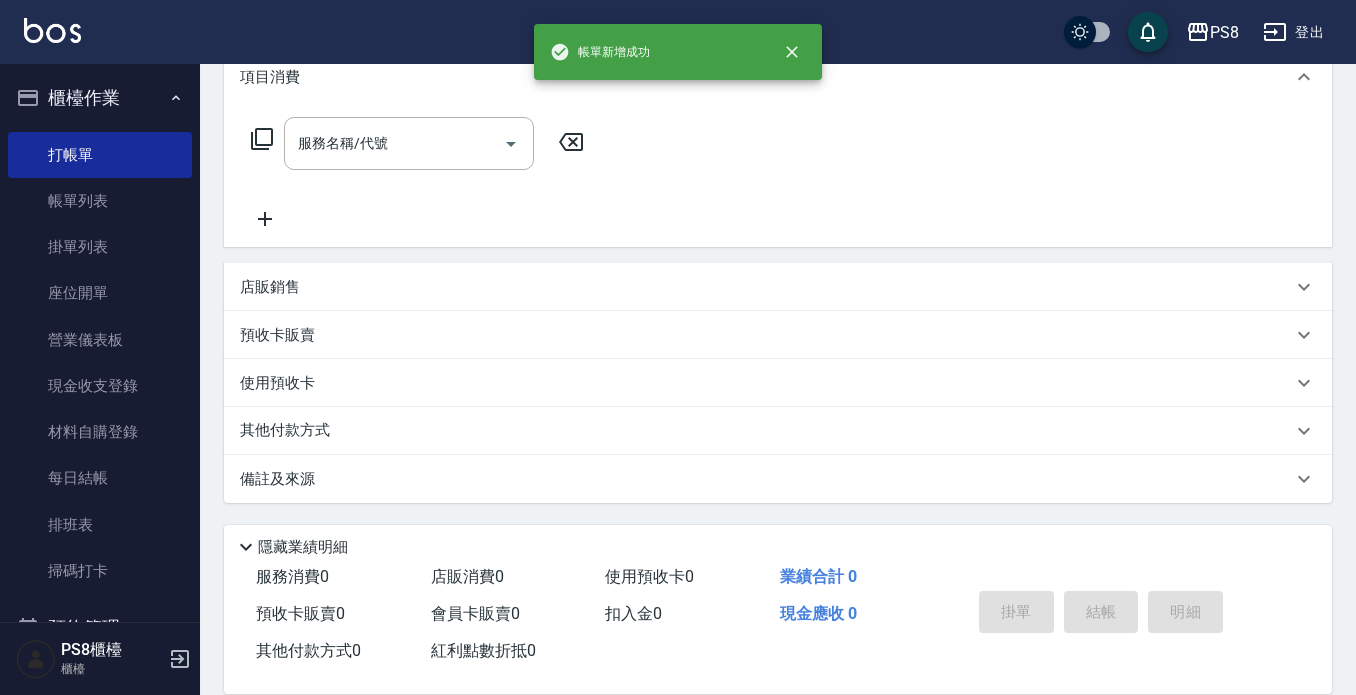 scroll, scrollTop: 0, scrollLeft: 0, axis: both 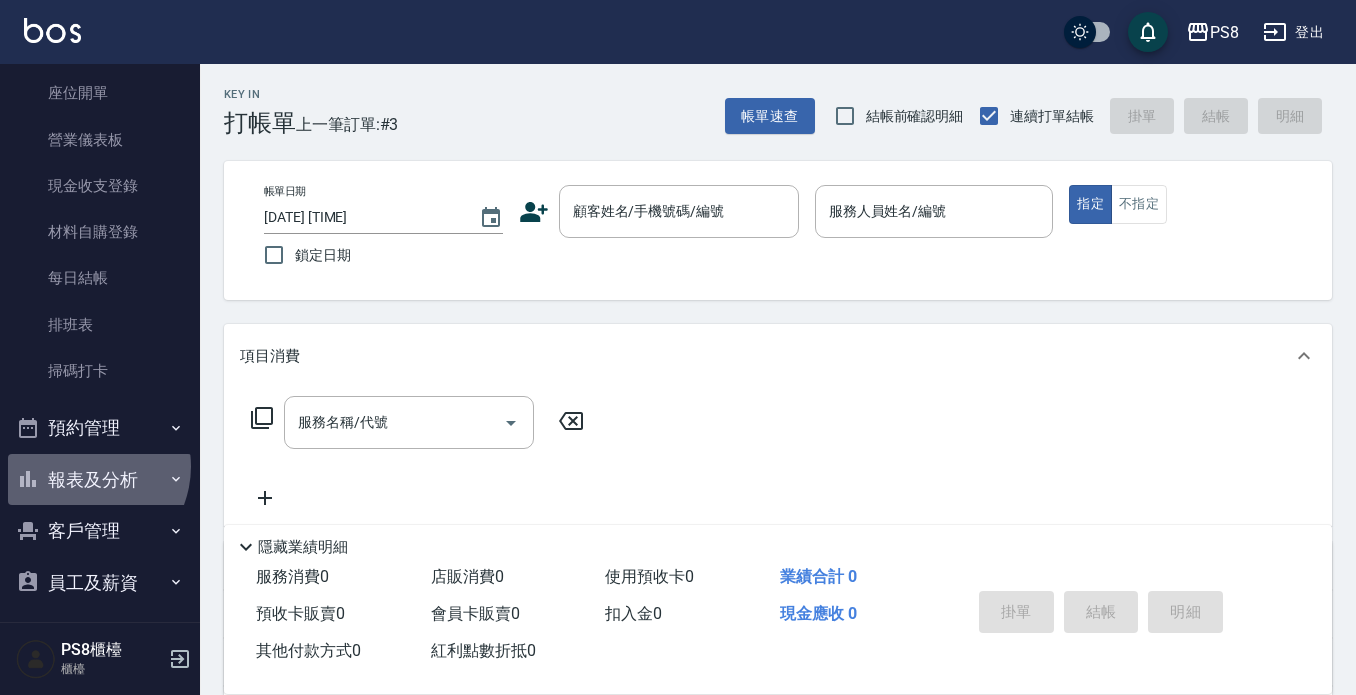 click on "報表及分析" at bounding box center (100, 480) 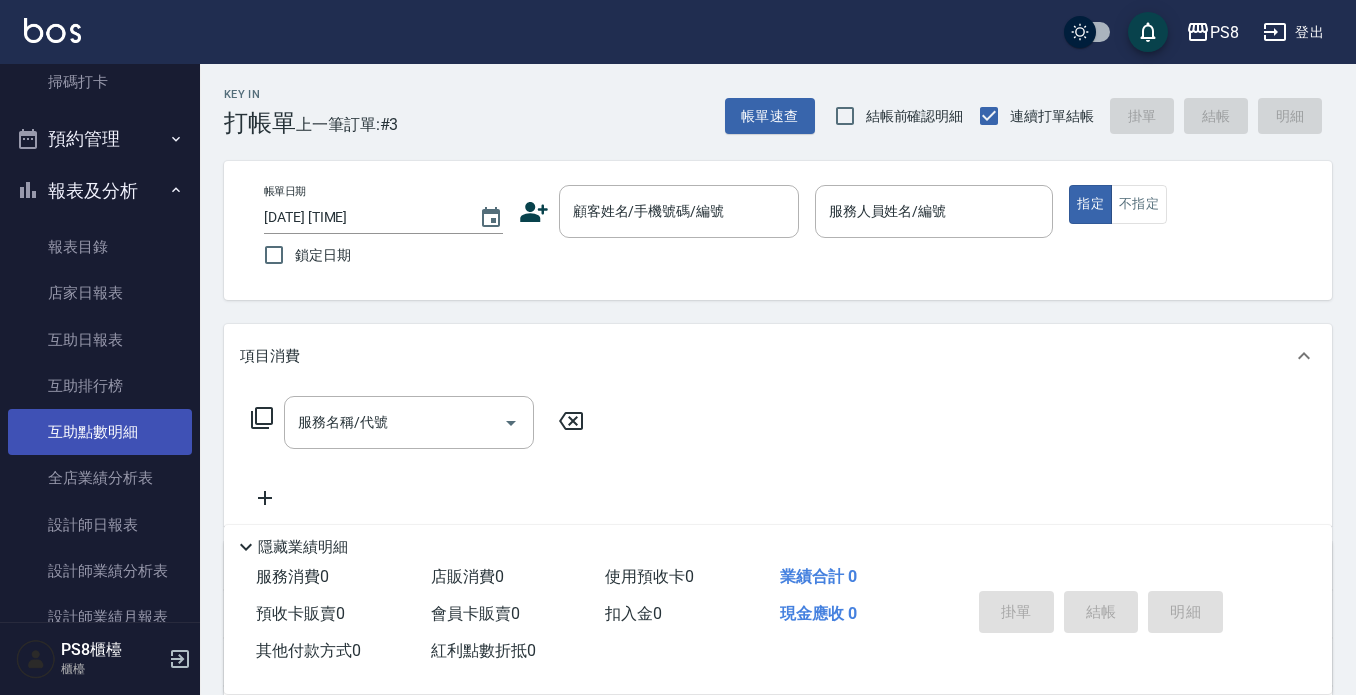 scroll, scrollTop: 600, scrollLeft: 0, axis: vertical 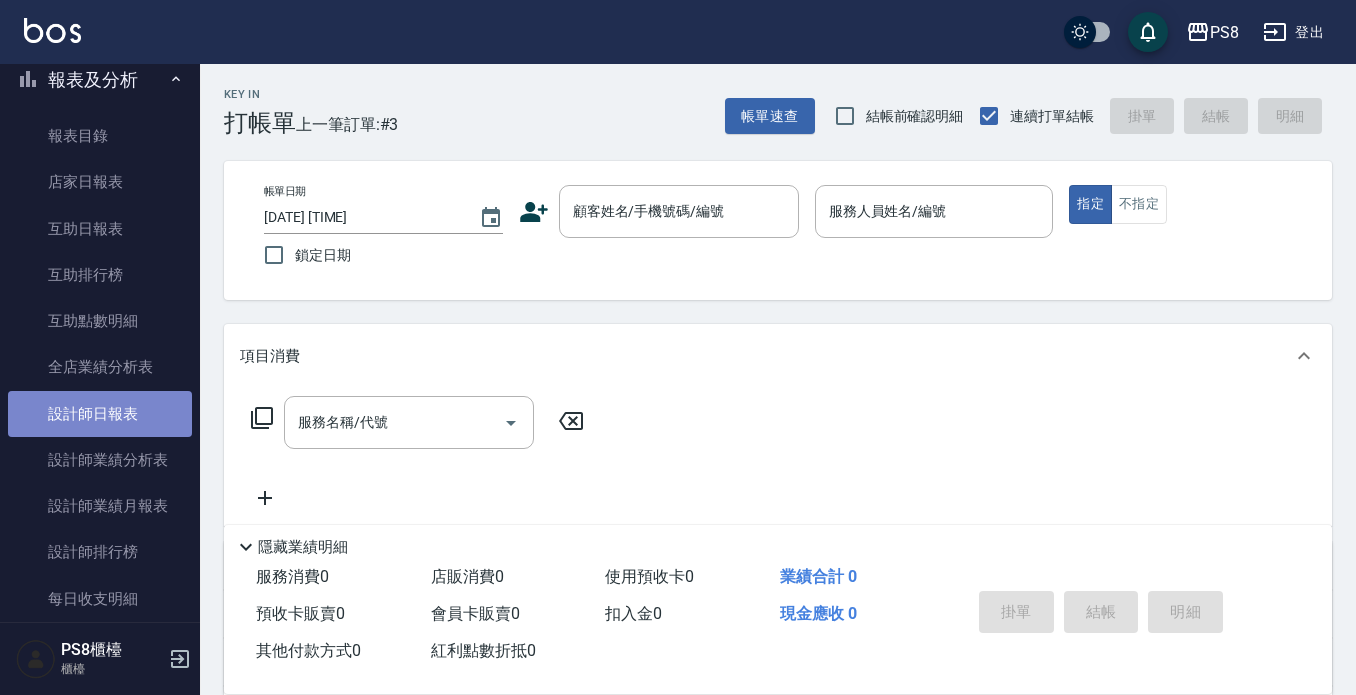 click on "設計師日報表" at bounding box center [100, 414] 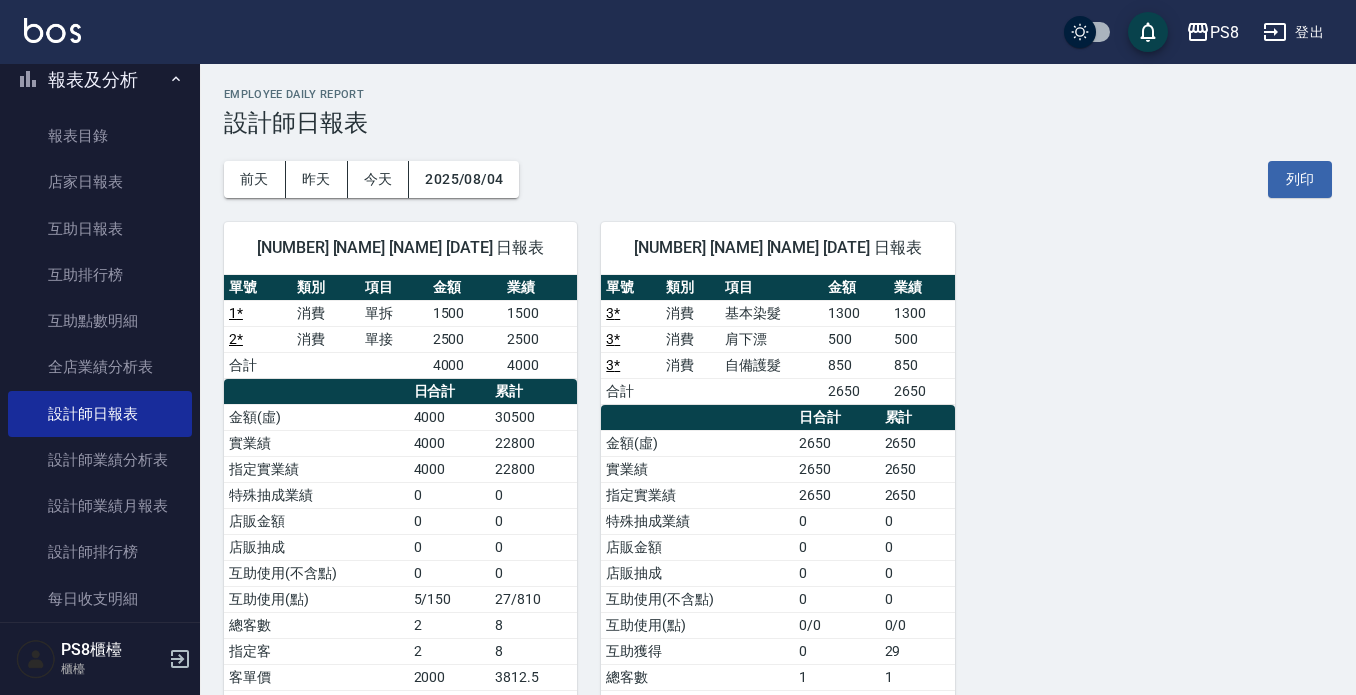 click on "[NUMBER] [NAME] [NAME] [DATE] 日報表  單號 類別 項目 金額 業績 3 * 消費 基本染髮 1300 1300 3 * 消費 肩下漂 500 500 3 * 消費 自備護髮 850 850 合計 2650 2650 日合計 累計 金額(虛) 2650 2650 實業績 2650 2650 指定實業績 2650 2650 特殊抽成業績 0 0 店販金額 0 0 店販抽成 0 0 互助使用(不含點) 0 0 互助使用(點) 0/0 0/0 互助獲得 0 29 總客數 1 1 指定客 1 1 客單價 2650 2650 客項次(服務) 3 3 平均項次單價 883.3 883.3" at bounding box center (765, 508) 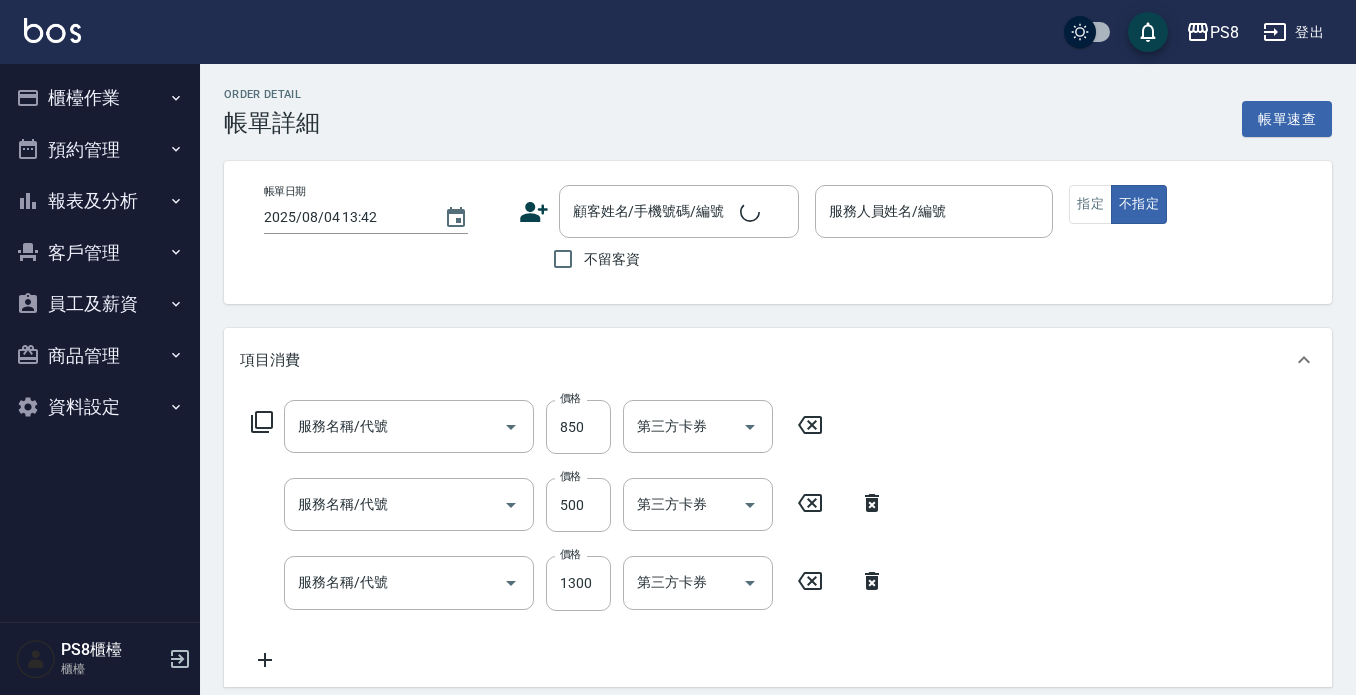 type on "[DATE] [TIME]" 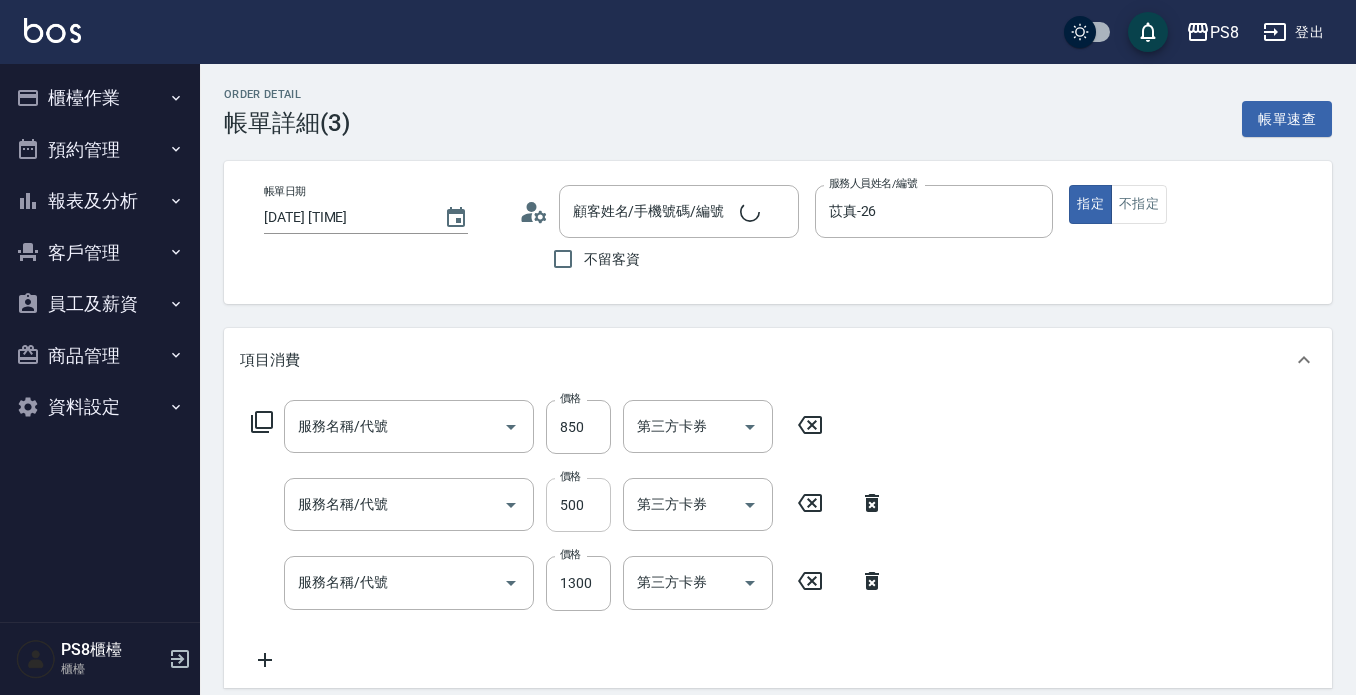 scroll, scrollTop: 0, scrollLeft: 0, axis: both 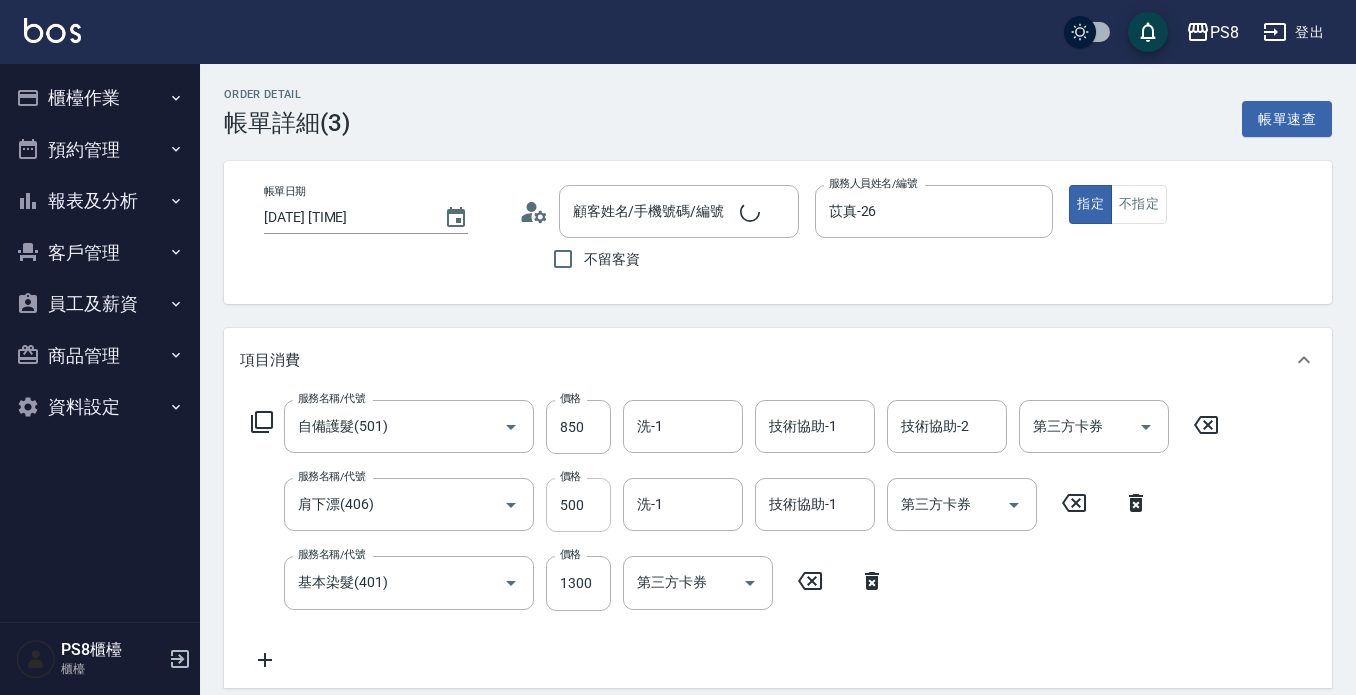 type on "自備護髮(501)" 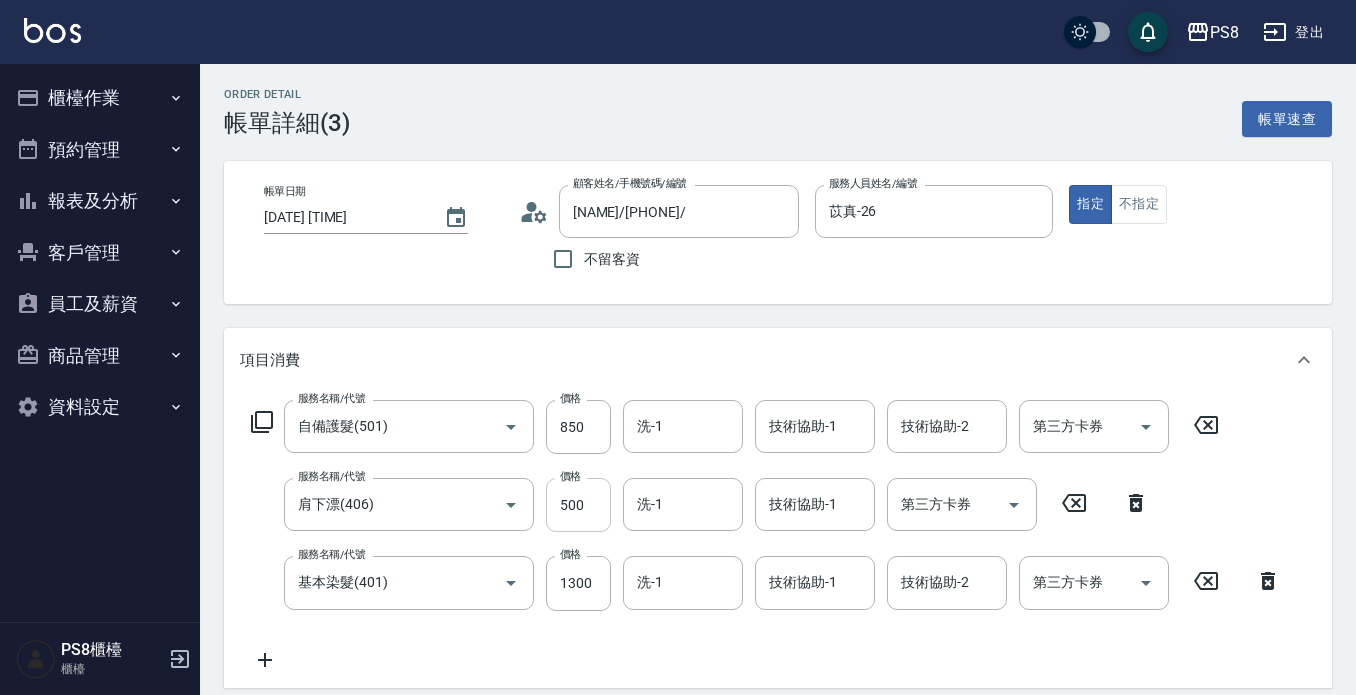 type on "[NAME]/[PHONE]/" 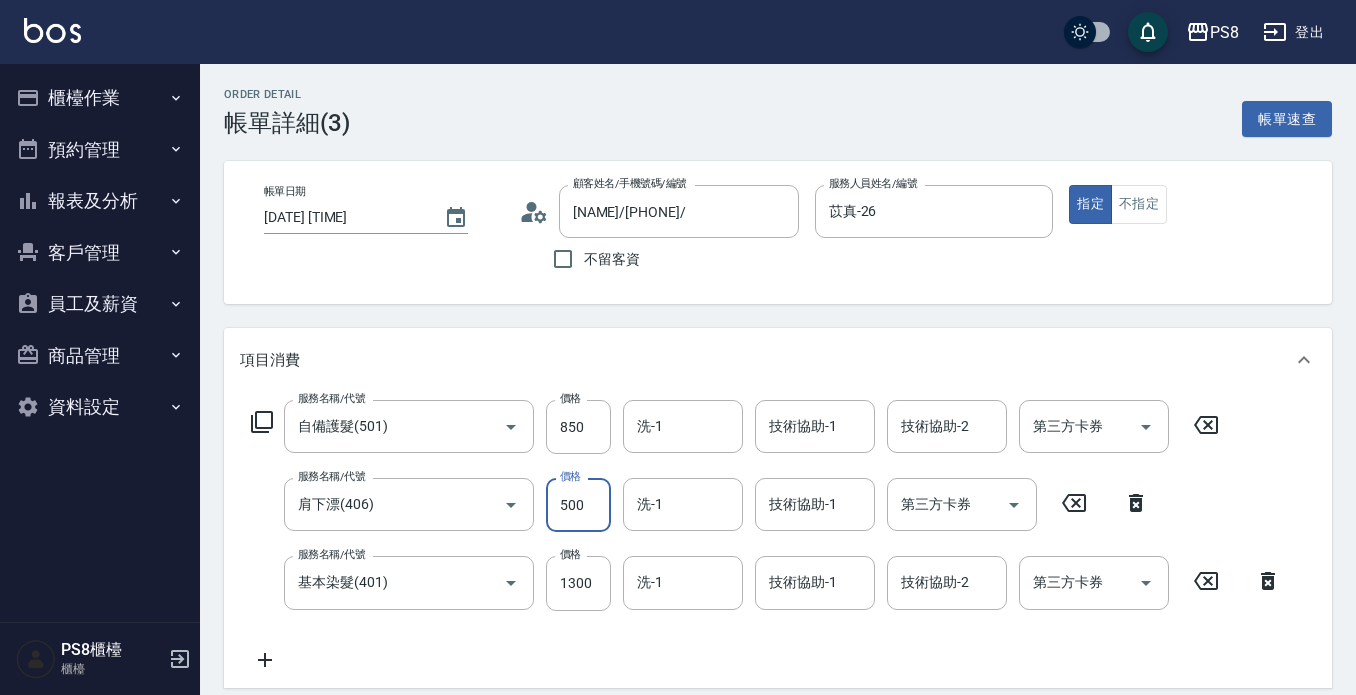 click on "500" at bounding box center (578, 505) 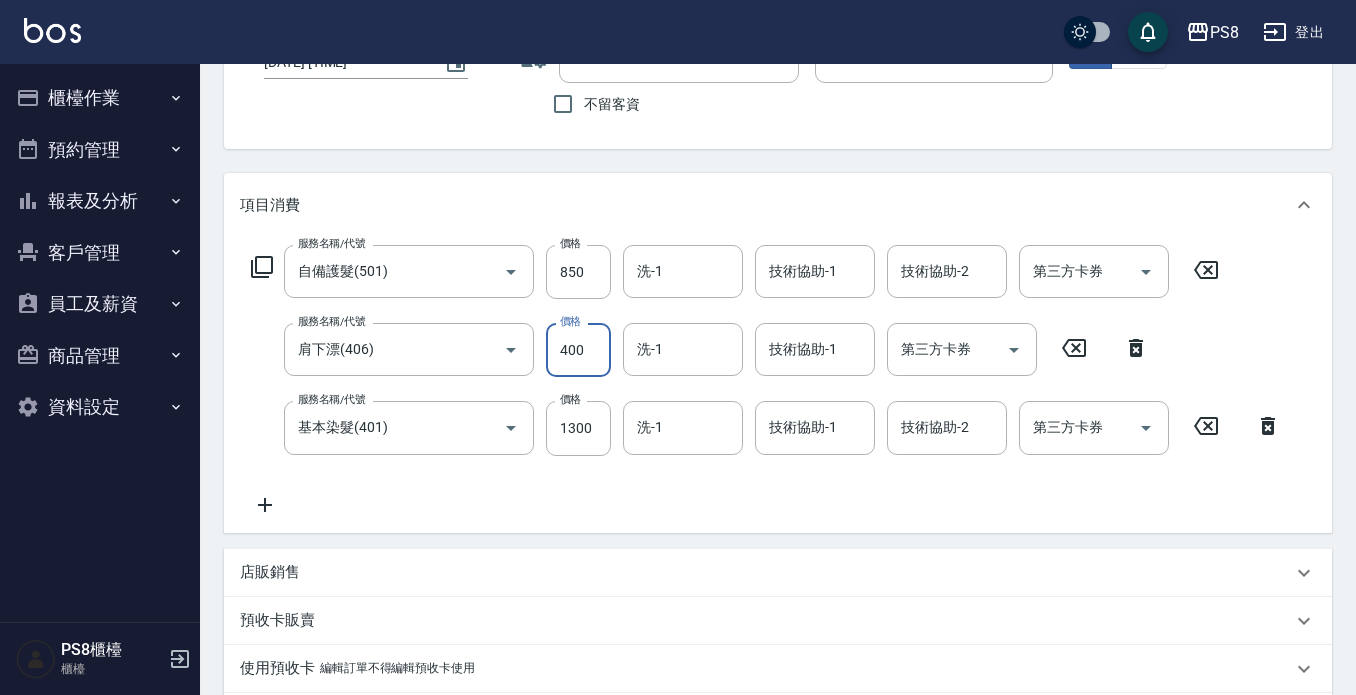 scroll, scrollTop: 300, scrollLeft: 0, axis: vertical 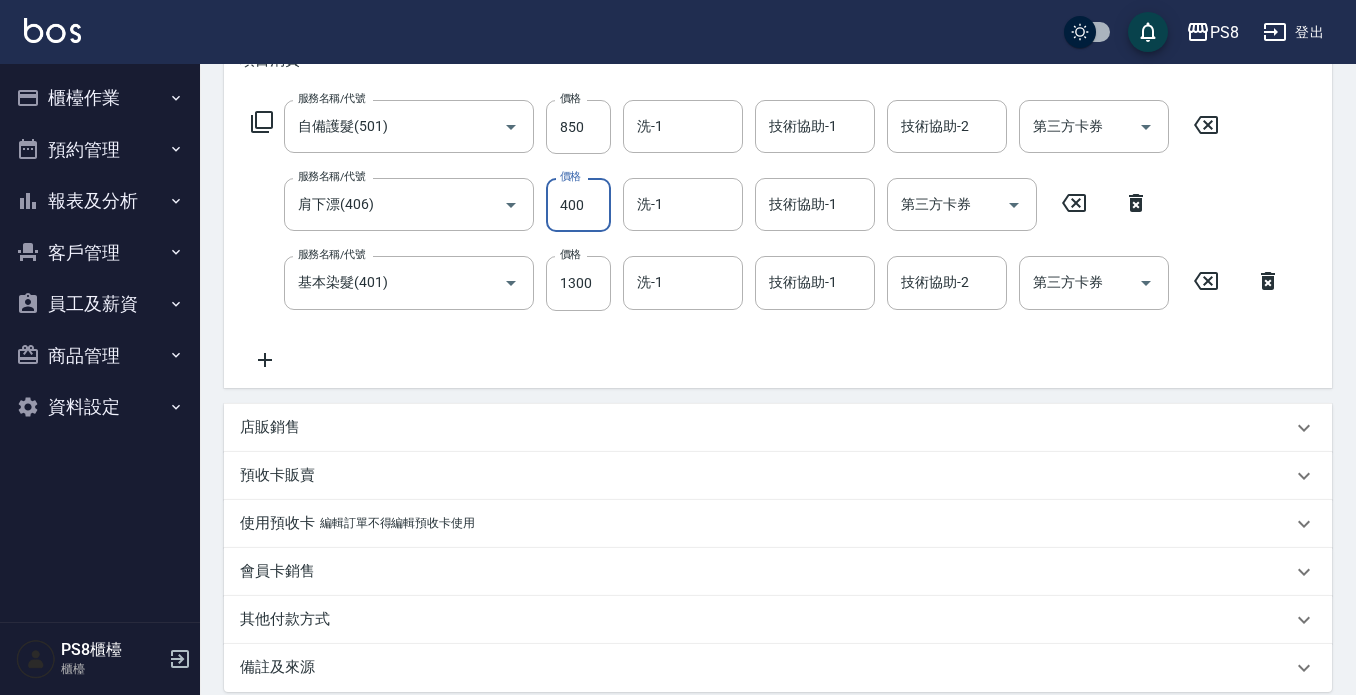 type on "400" 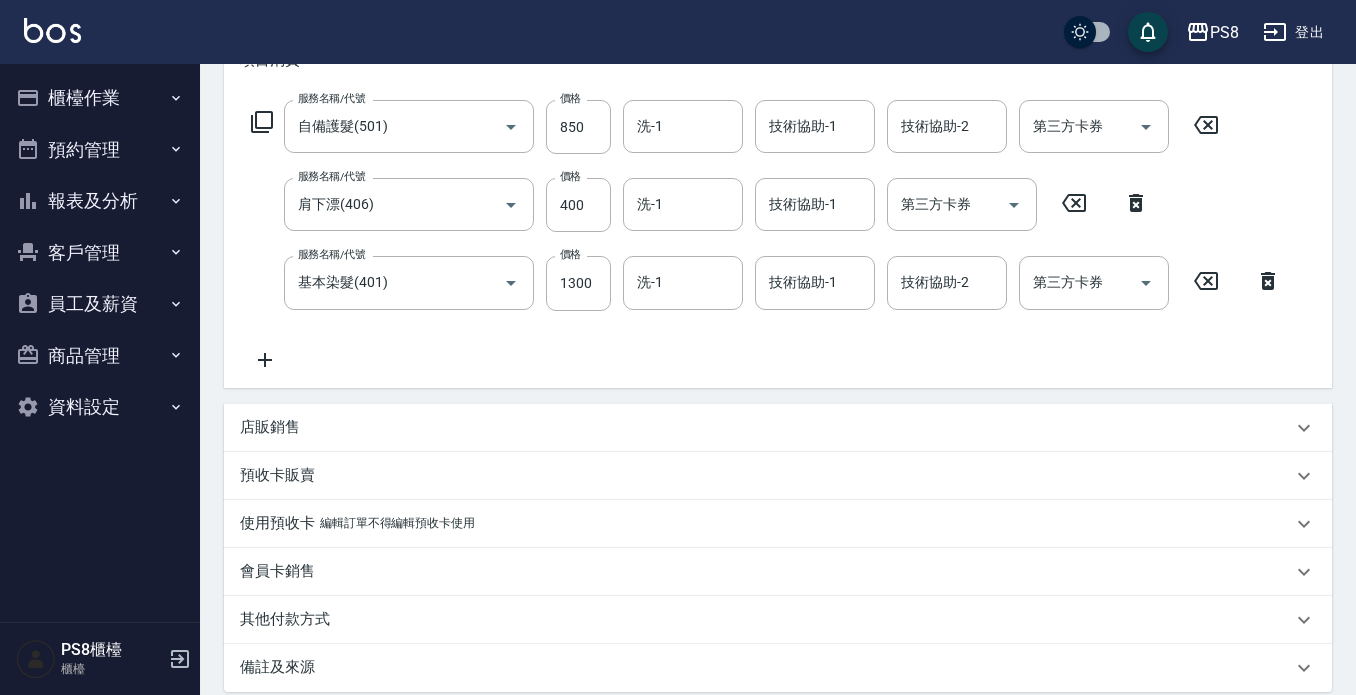 click on "服務名稱/代號 自備護髮(501) 服務名稱/代號 價格 850 價格 洗-1 洗-1 技術協助-1 技術協助-1 技術協助-2 技術協助-2 第三方卡券 第三方卡券 服務名稱/代號 肩下漂(406) 服務名稱/代號 價格 400 價格 洗-1 洗-1 技術協助-1 技術協助-1 第三方卡券 第三方卡券 服務名稱/代號 基本染髮(401) 服務名稱/代號 價格 1300 價格 洗-1 洗-1 技術協助-1 技術協助-1 技術協助-2 技術協助-2 第三方卡券 第三方卡券" at bounding box center [766, 235] 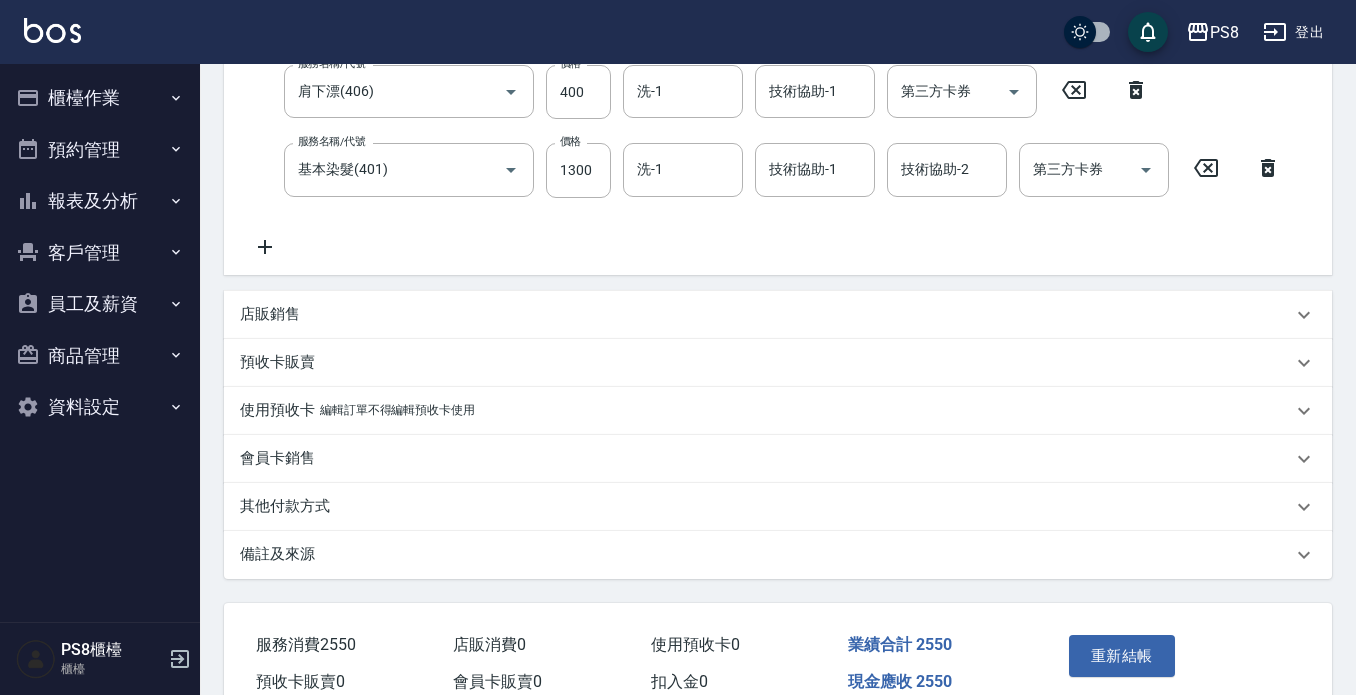 scroll, scrollTop: 513, scrollLeft: 0, axis: vertical 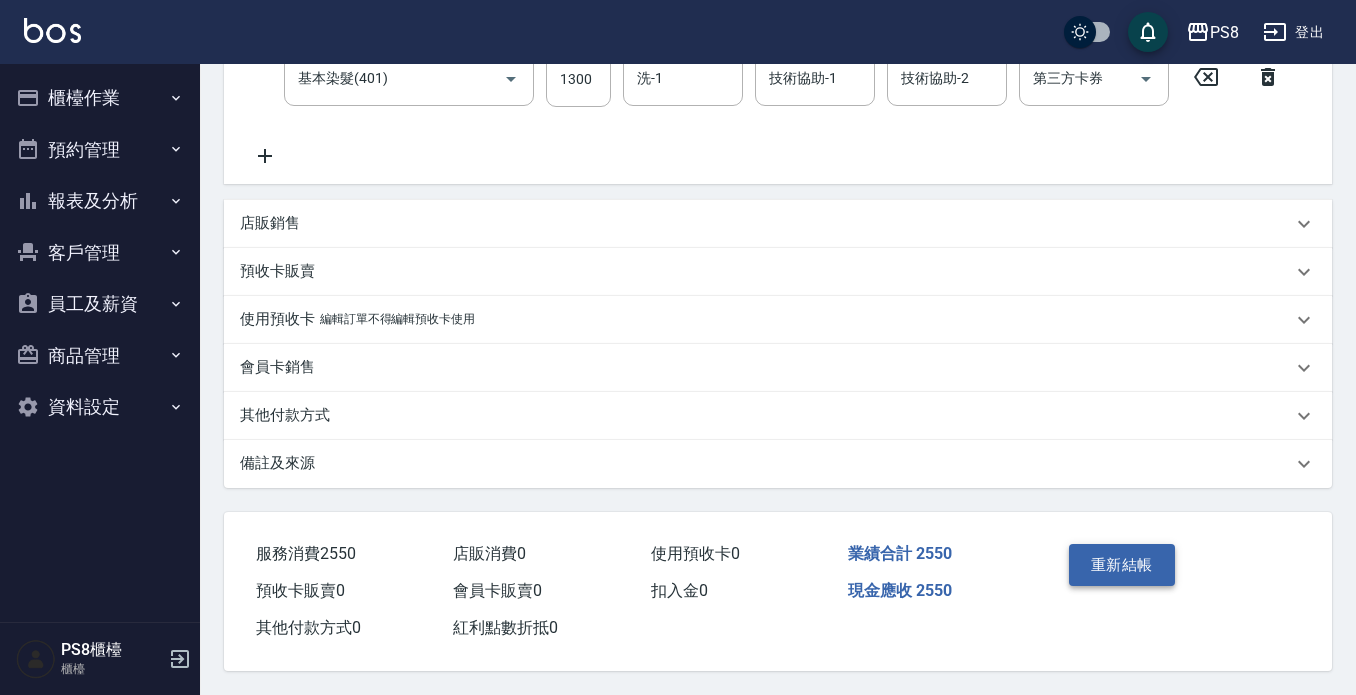 click on "重新結帳" at bounding box center [1122, 565] 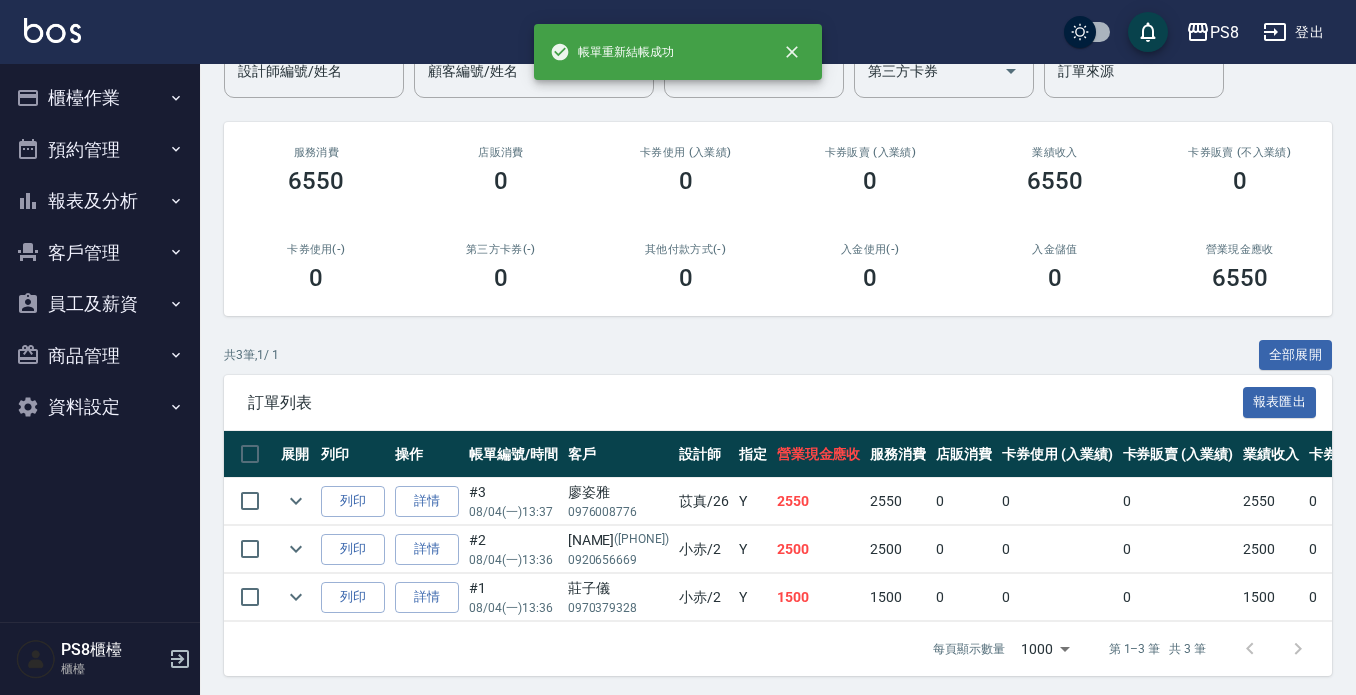 scroll, scrollTop: 209, scrollLeft: 0, axis: vertical 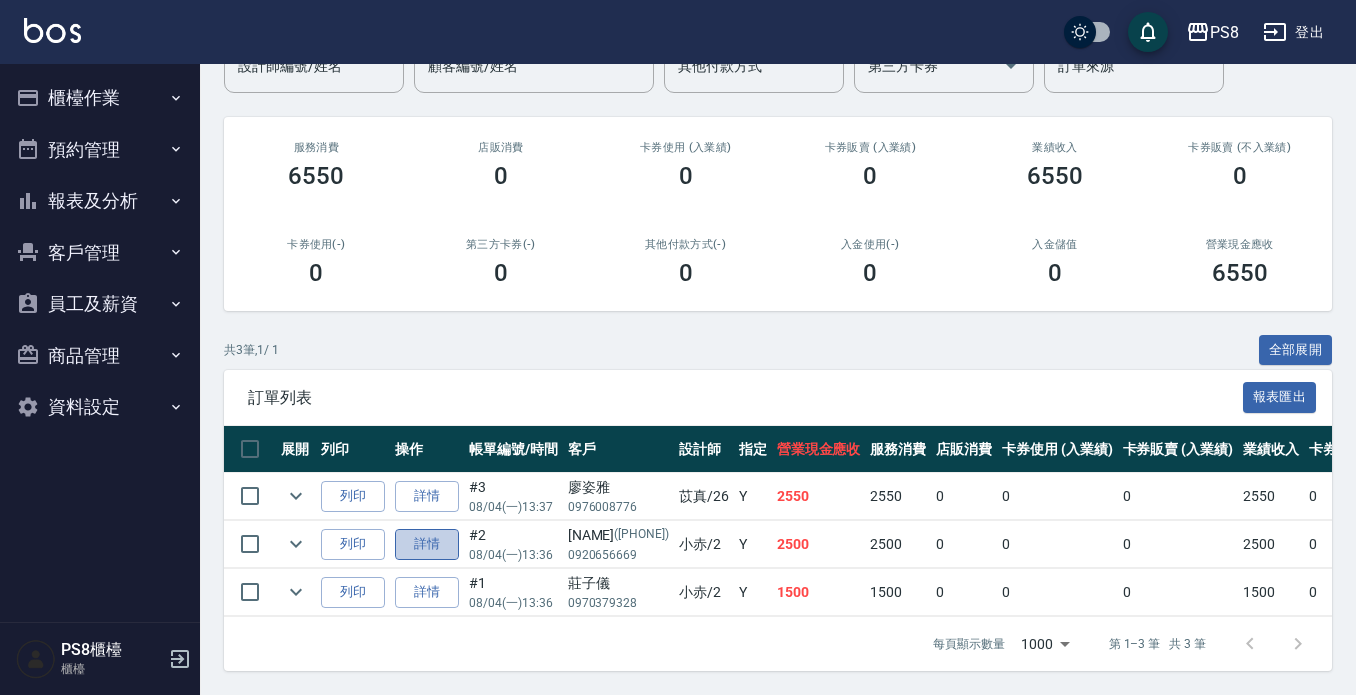 click on "詳情" at bounding box center [427, 544] 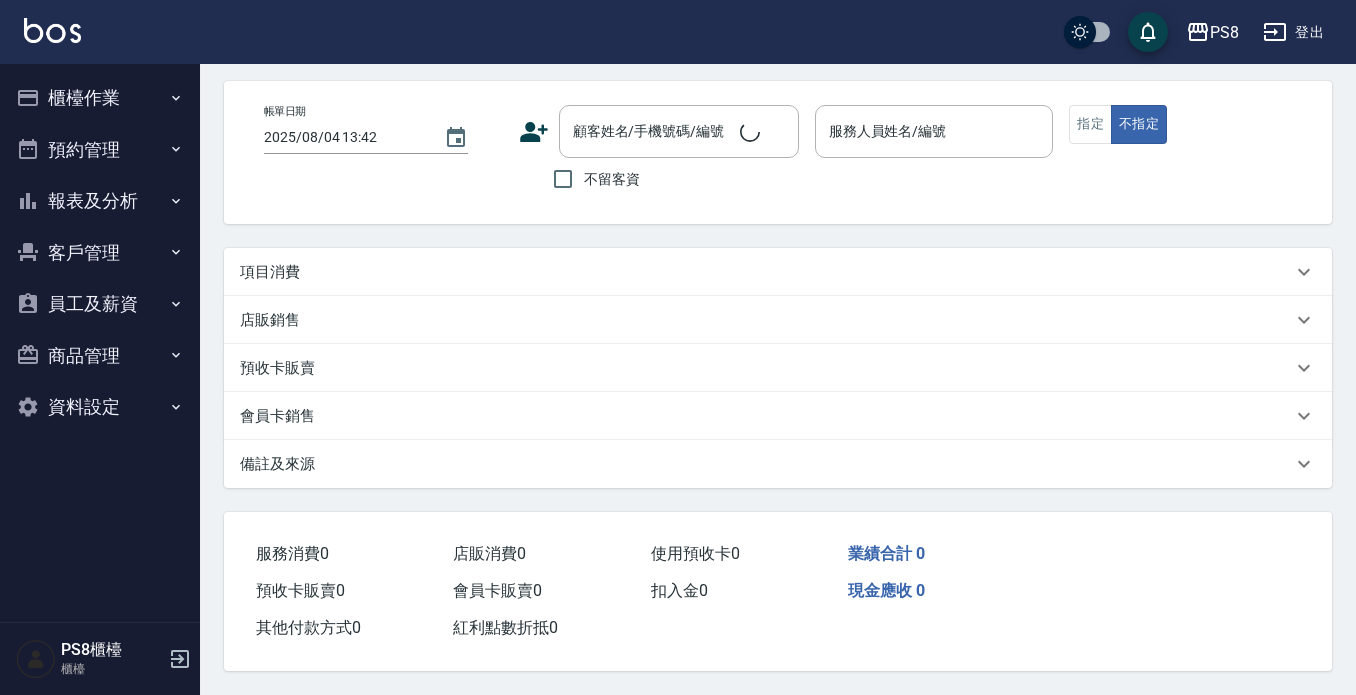scroll, scrollTop: 0, scrollLeft: 0, axis: both 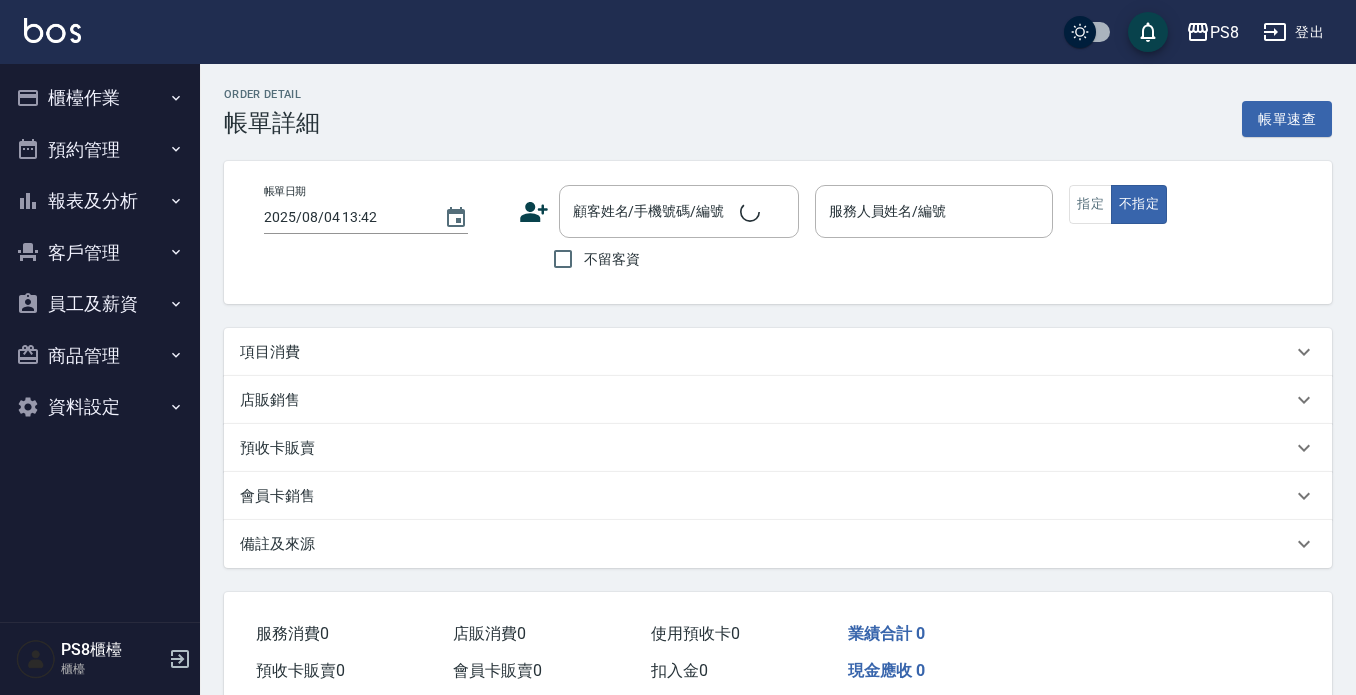 type on "[DATE] [TIME]" 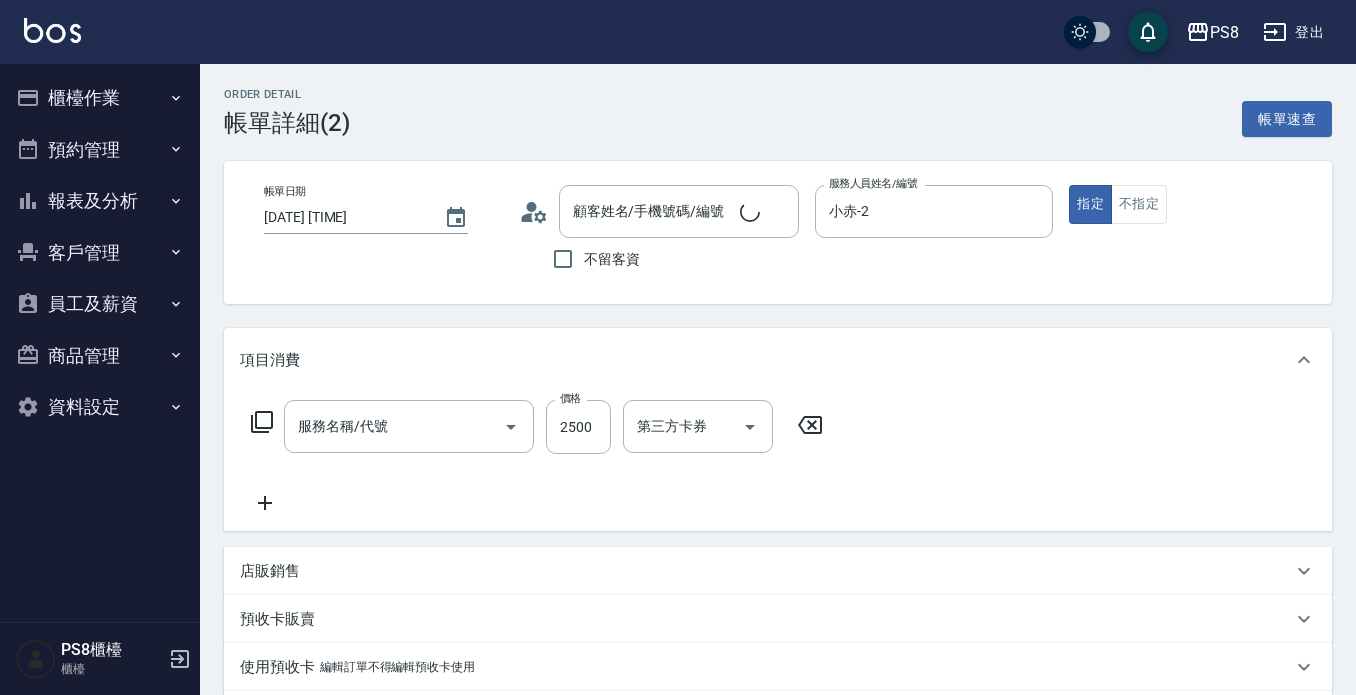 type on "[NAME]/[PHONE]/[PHONE]" 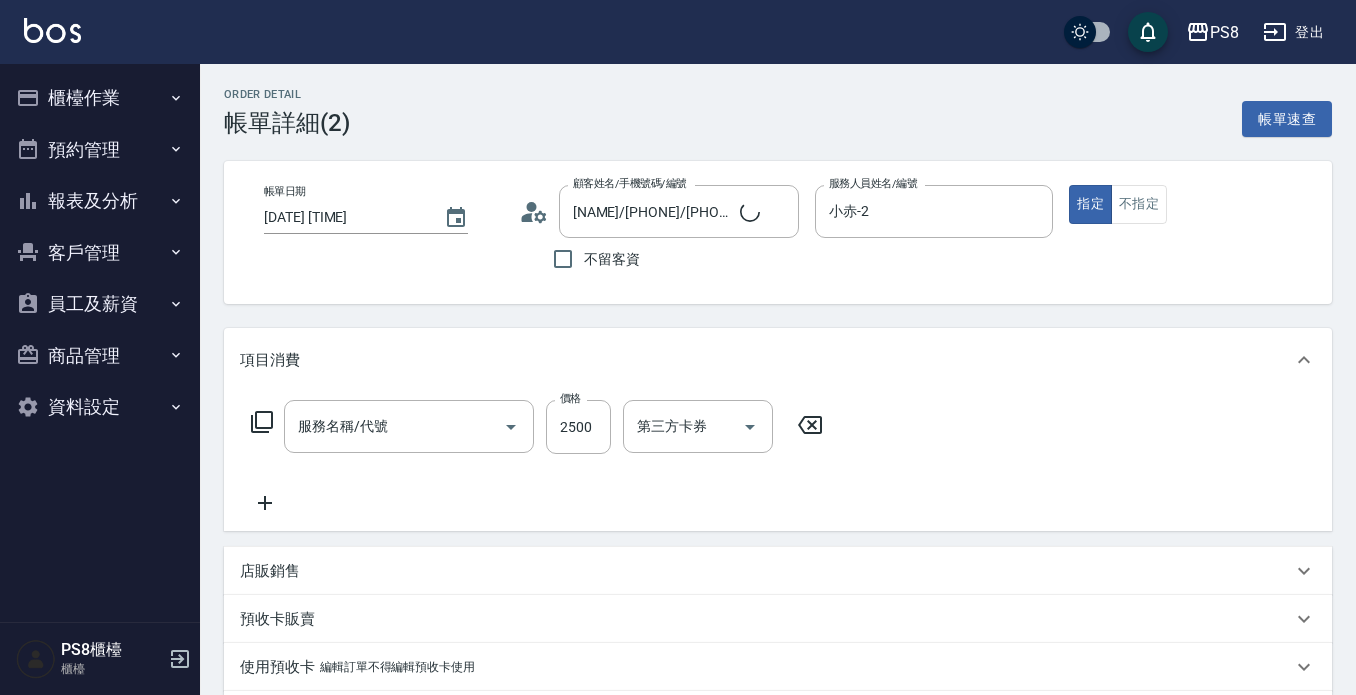 type on "單接(653)" 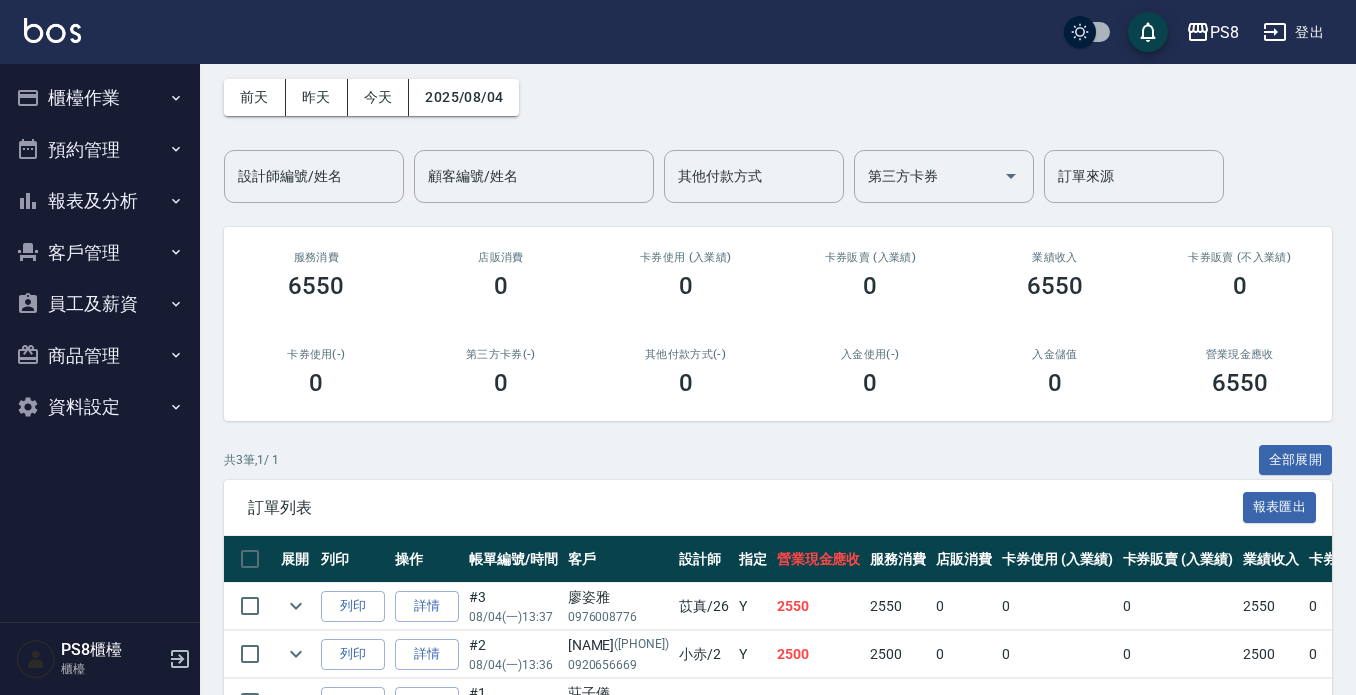 scroll, scrollTop: 209, scrollLeft: 0, axis: vertical 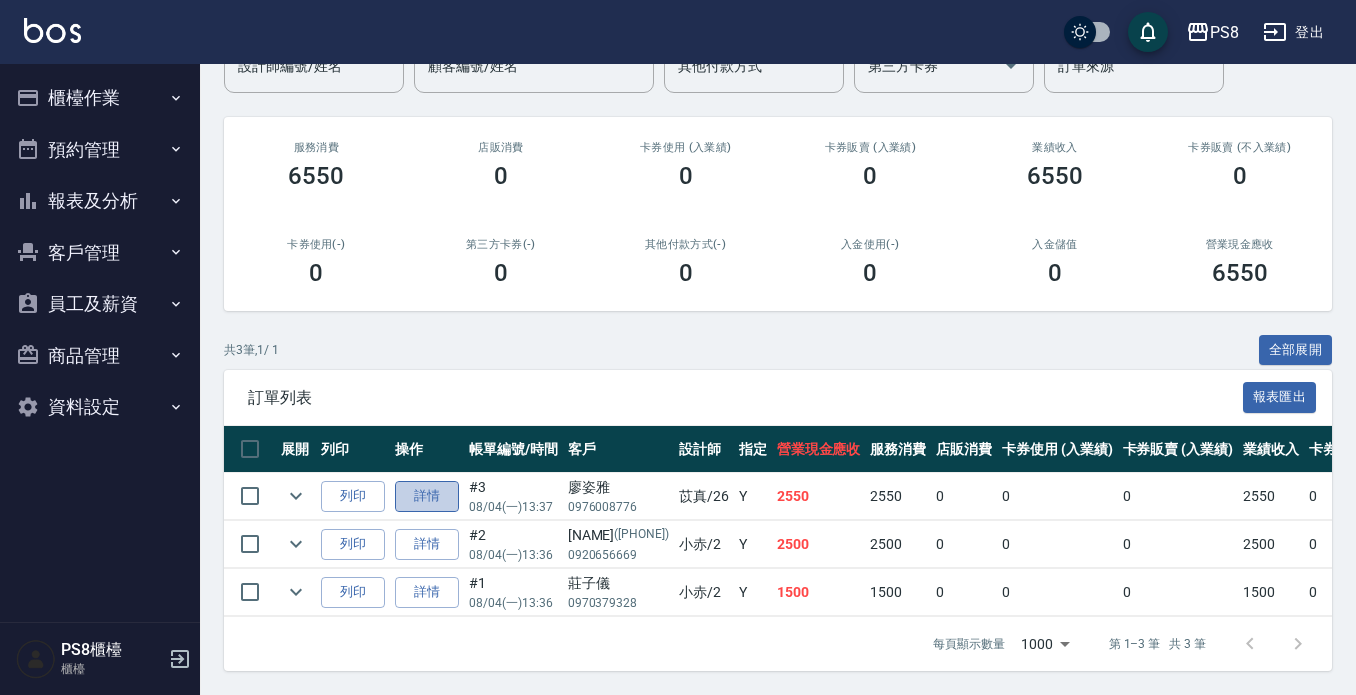 click on "詳情" at bounding box center [427, 496] 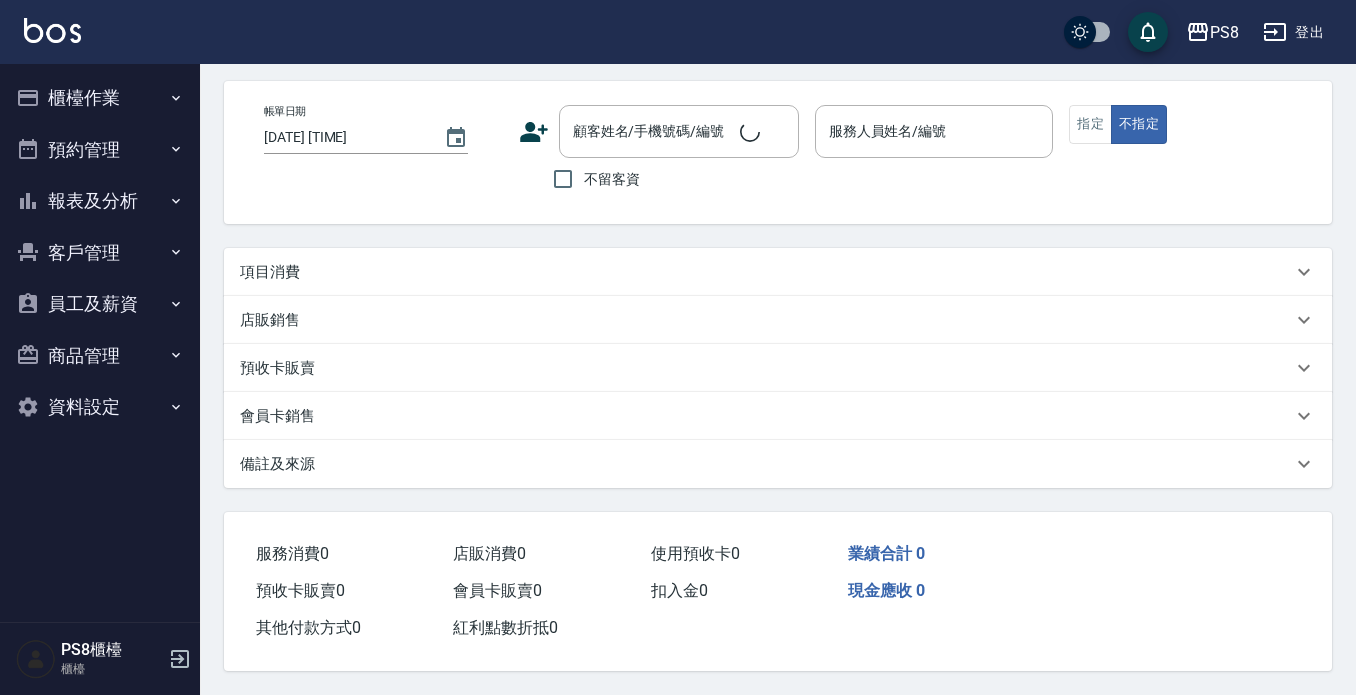 scroll, scrollTop: 0, scrollLeft: 0, axis: both 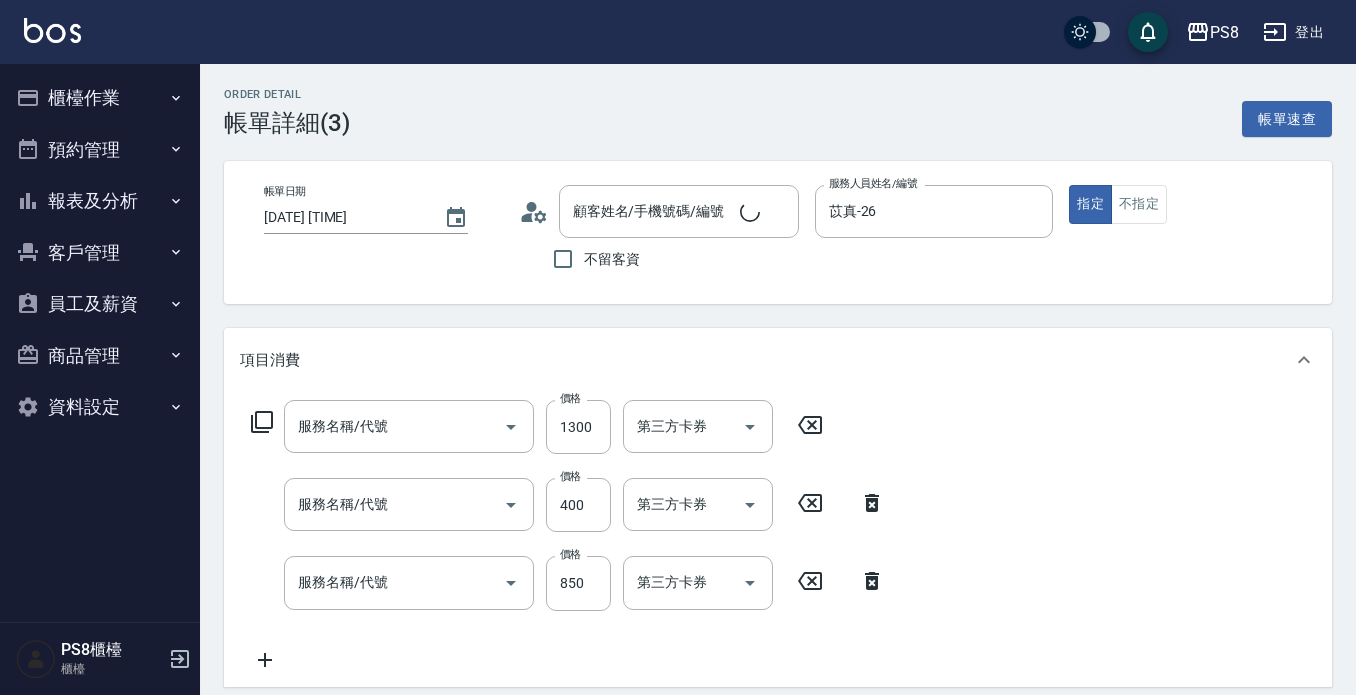 type on "[DATE] [TIME]" 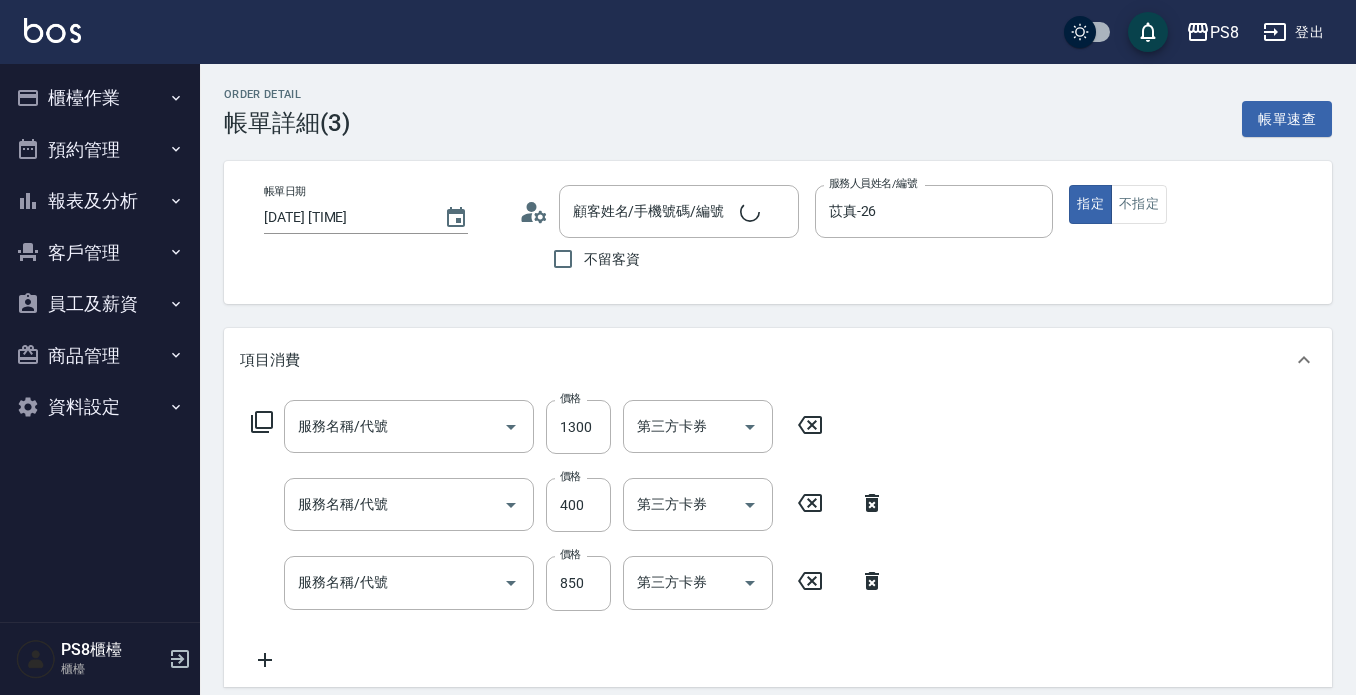 type on "苡真-26" 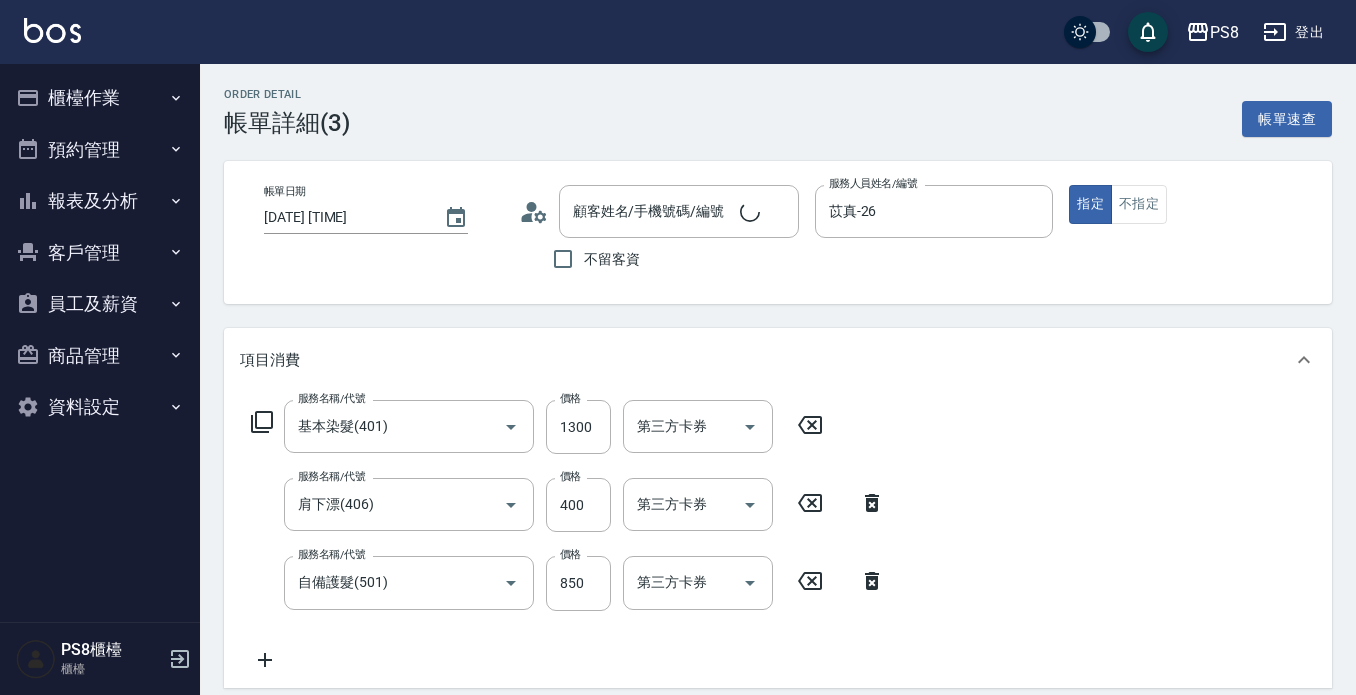 type on "基本染髮(401)" 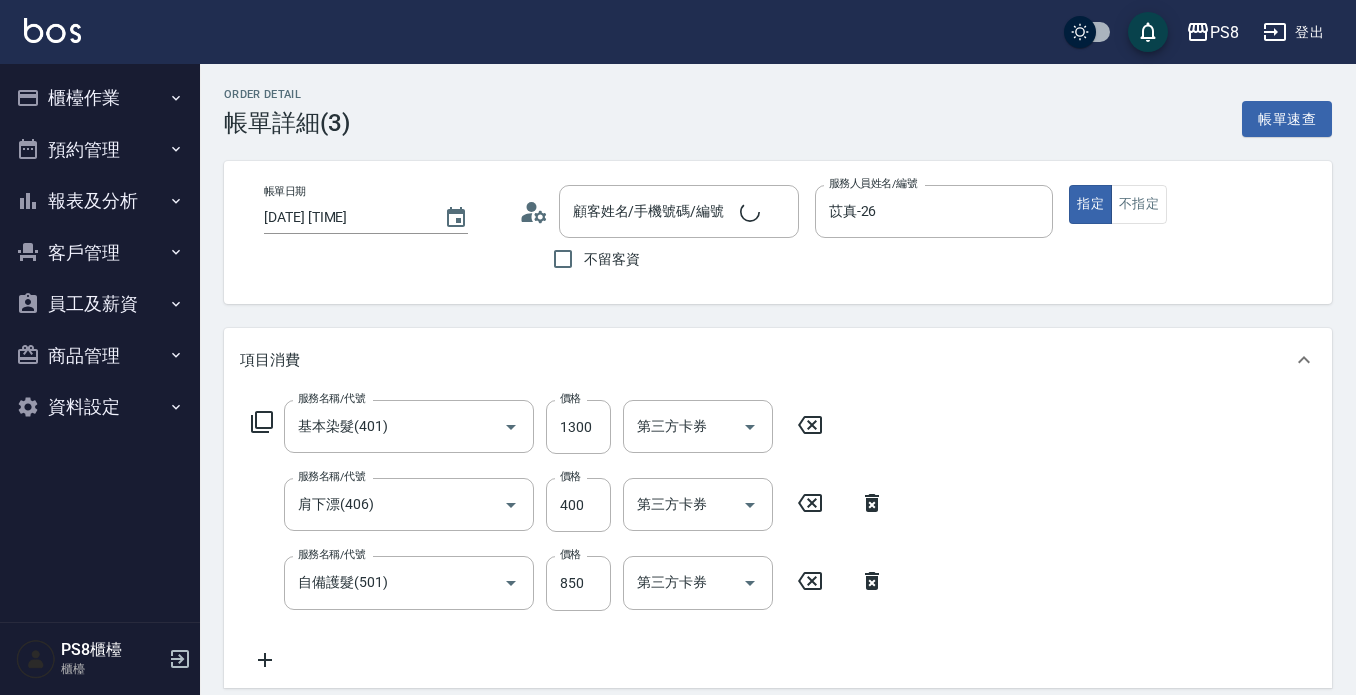 type on "肩下漂(406)" 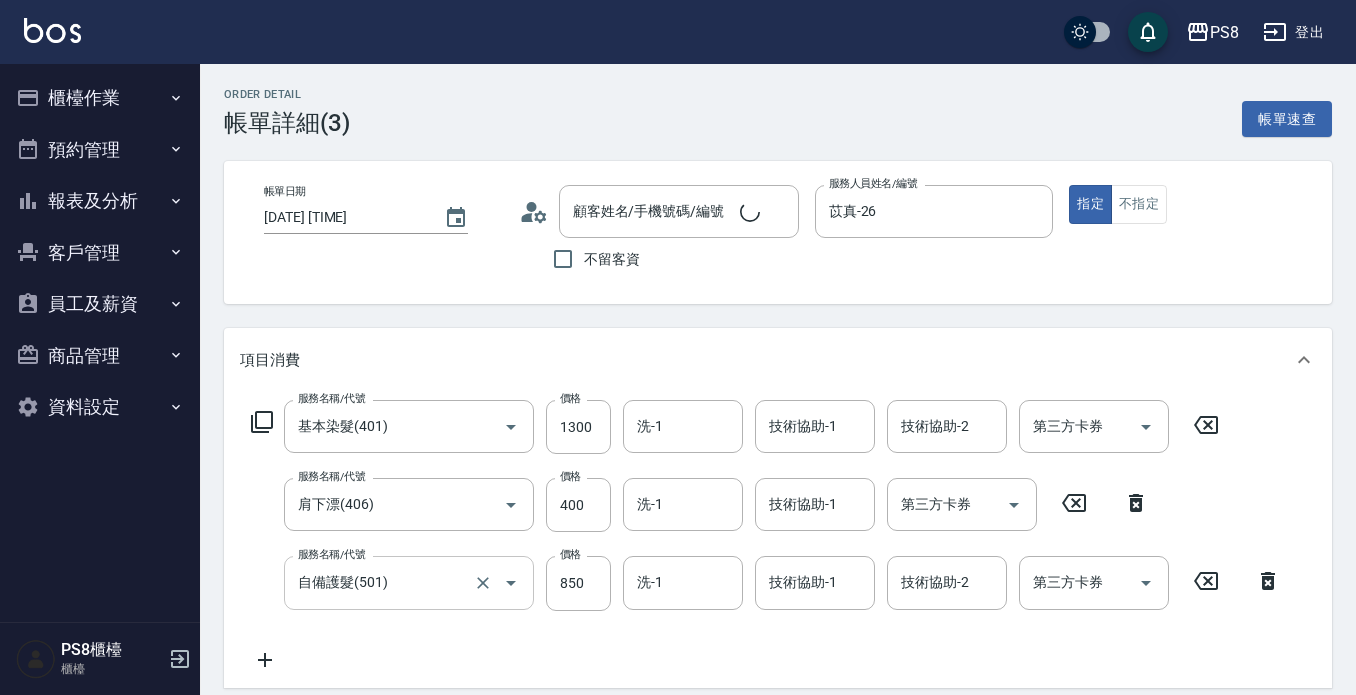 type on "[NAME]/[PHONE]/" 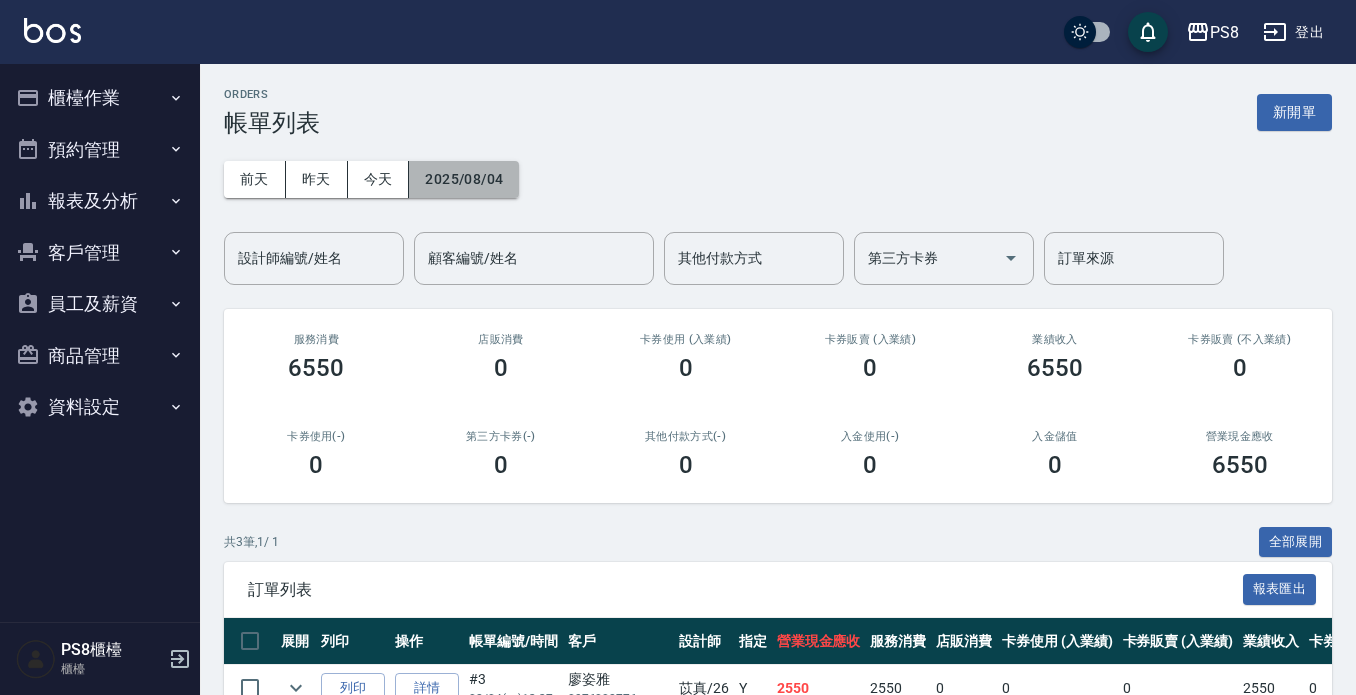 click on "2025/08/04" at bounding box center (464, 179) 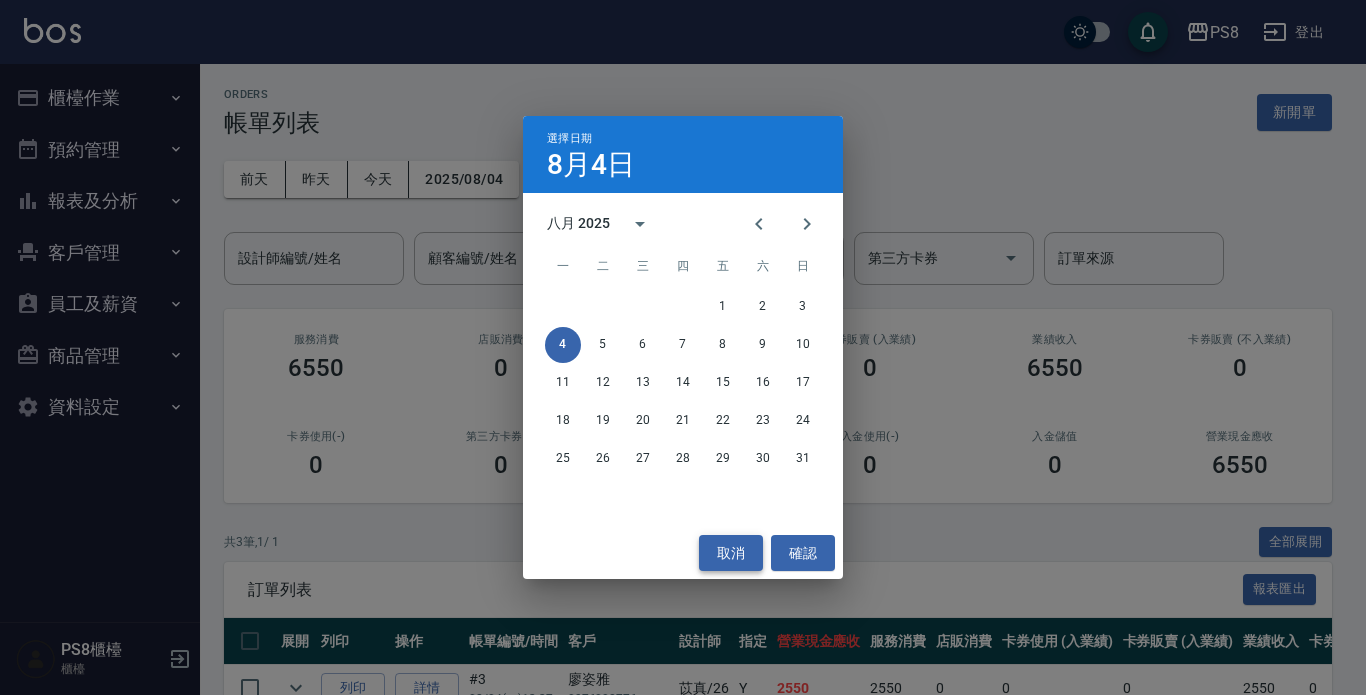 click on "取消" at bounding box center [731, 553] 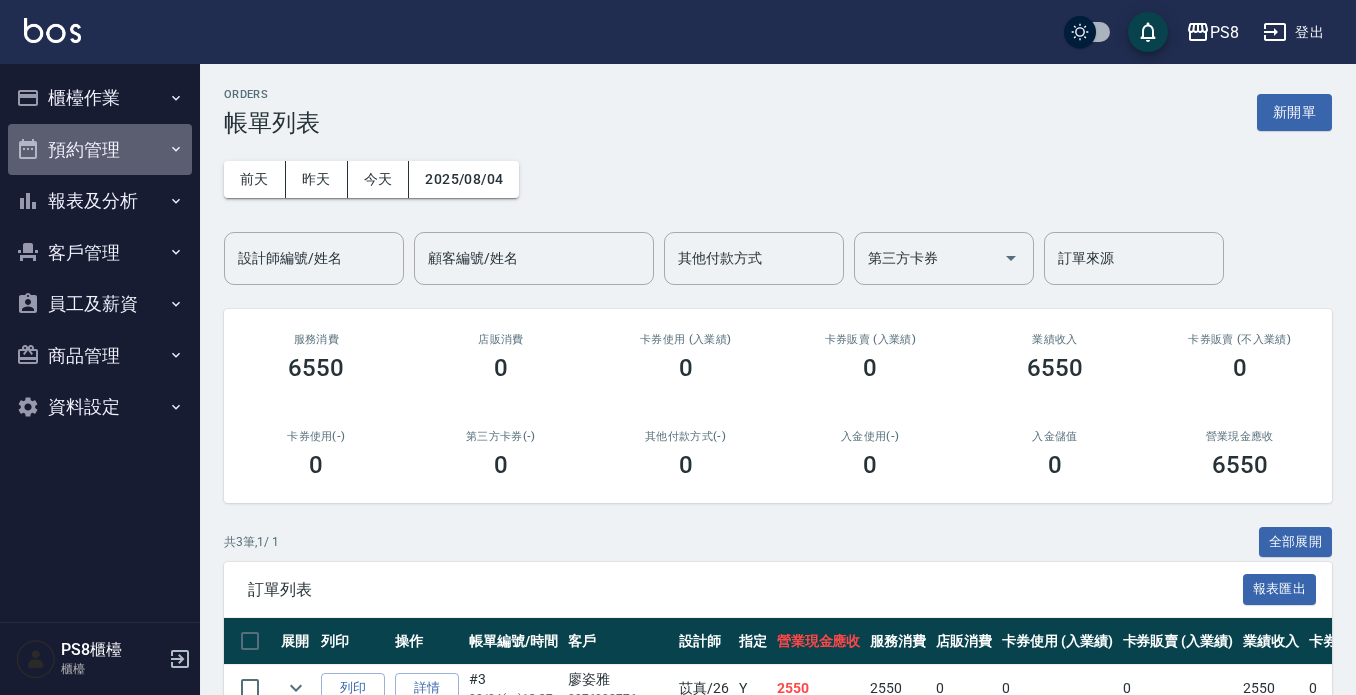 click on "預約管理" at bounding box center [100, 150] 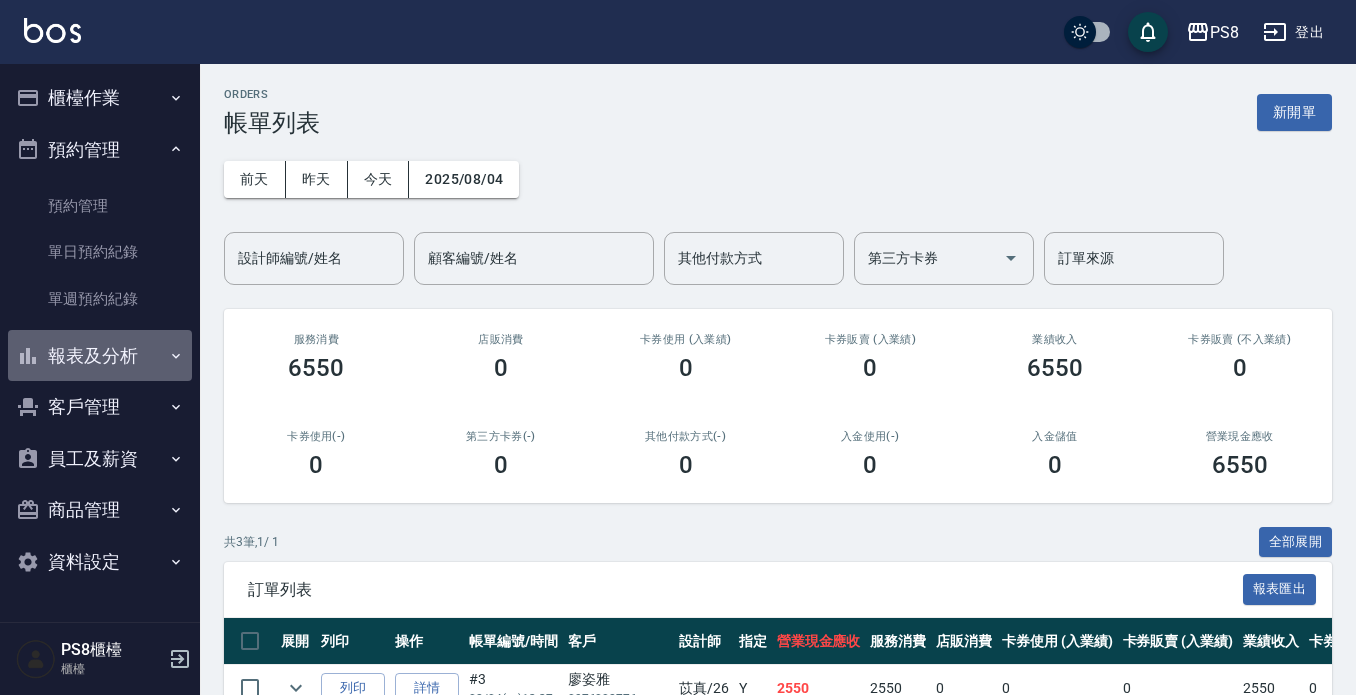 click on "報表及分析" at bounding box center [100, 356] 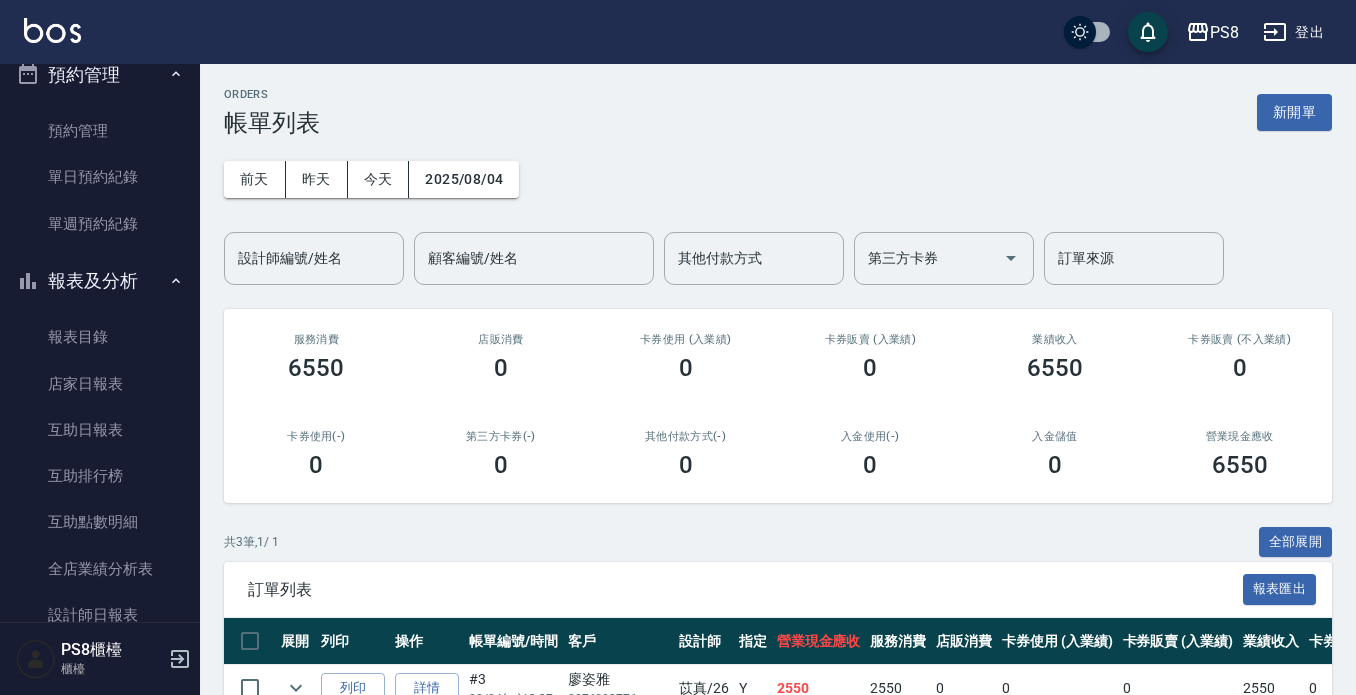 scroll, scrollTop: 0, scrollLeft: 0, axis: both 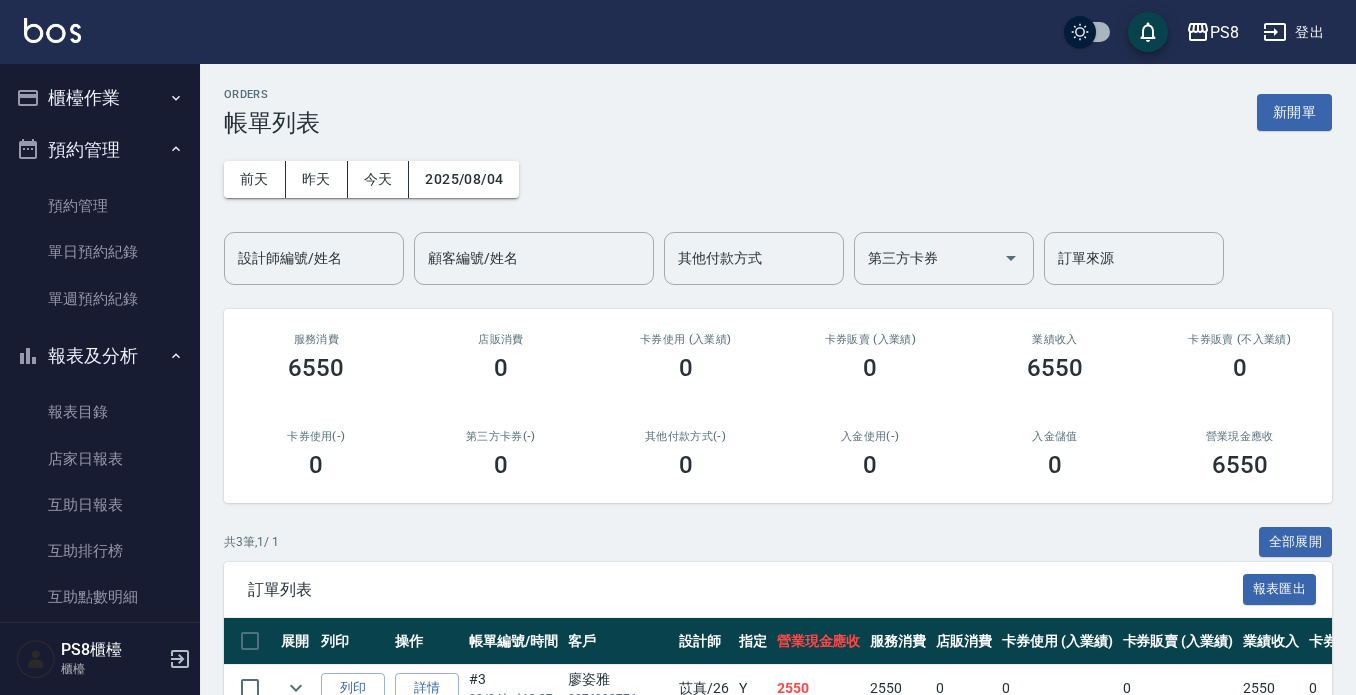 click on "櫃檯作業" at bounding box center [100, 98] 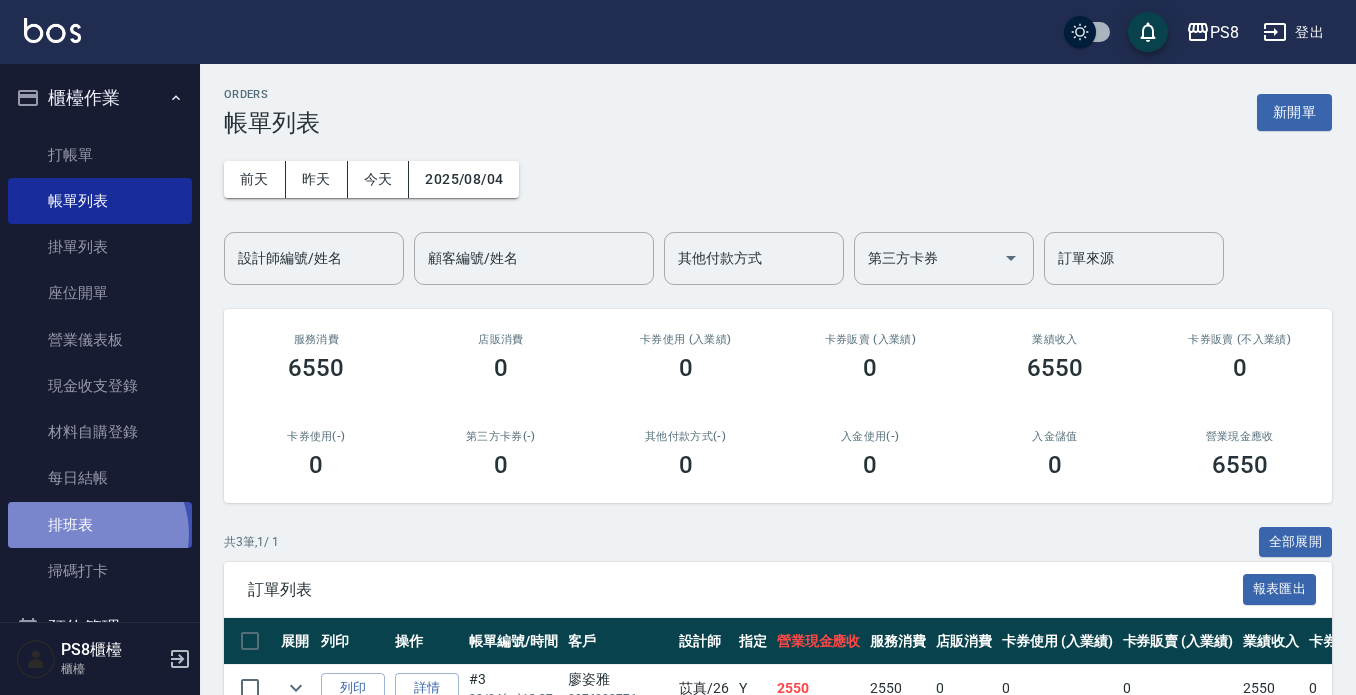 click on "排班表" at bounding box center [100, 525] 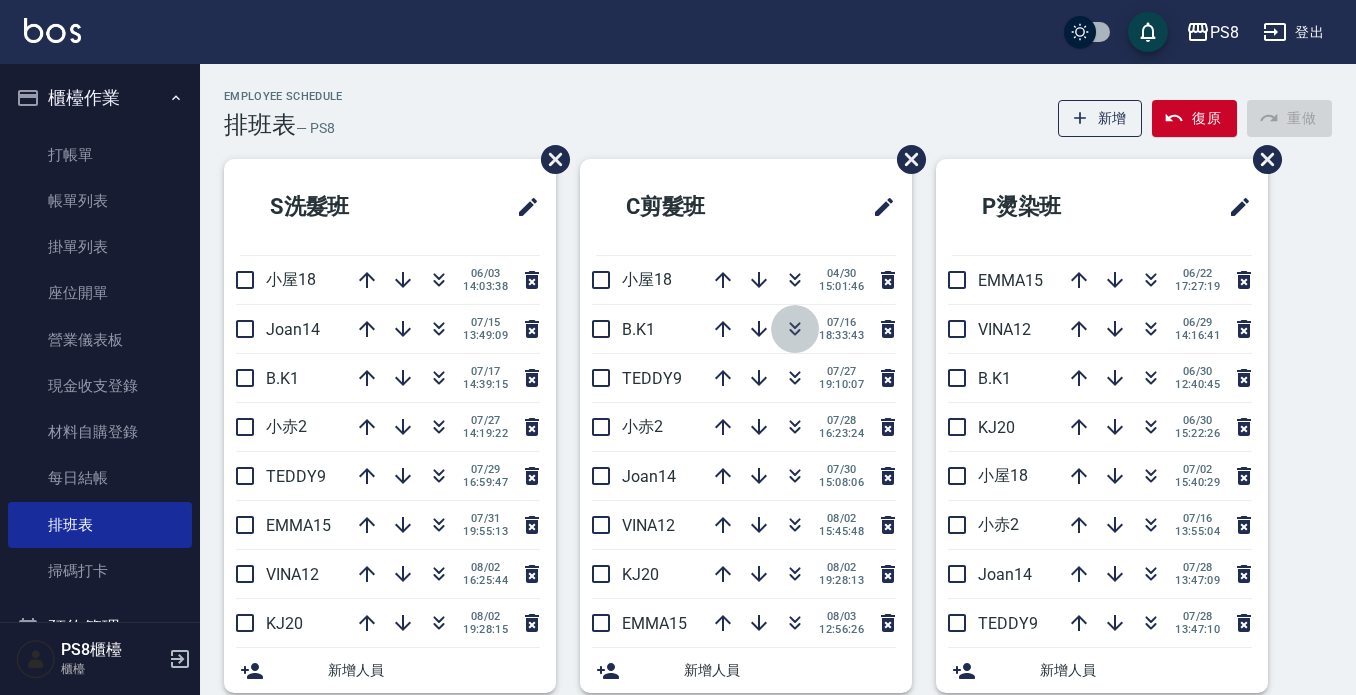 click 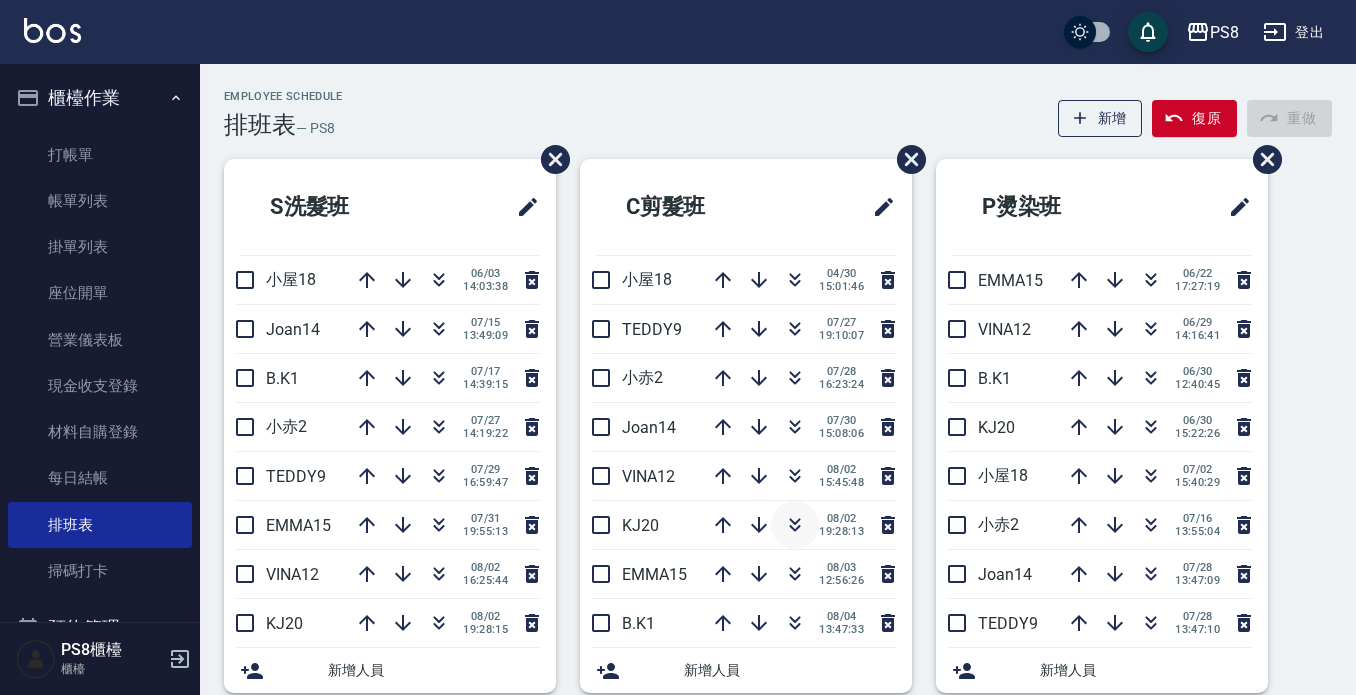 click 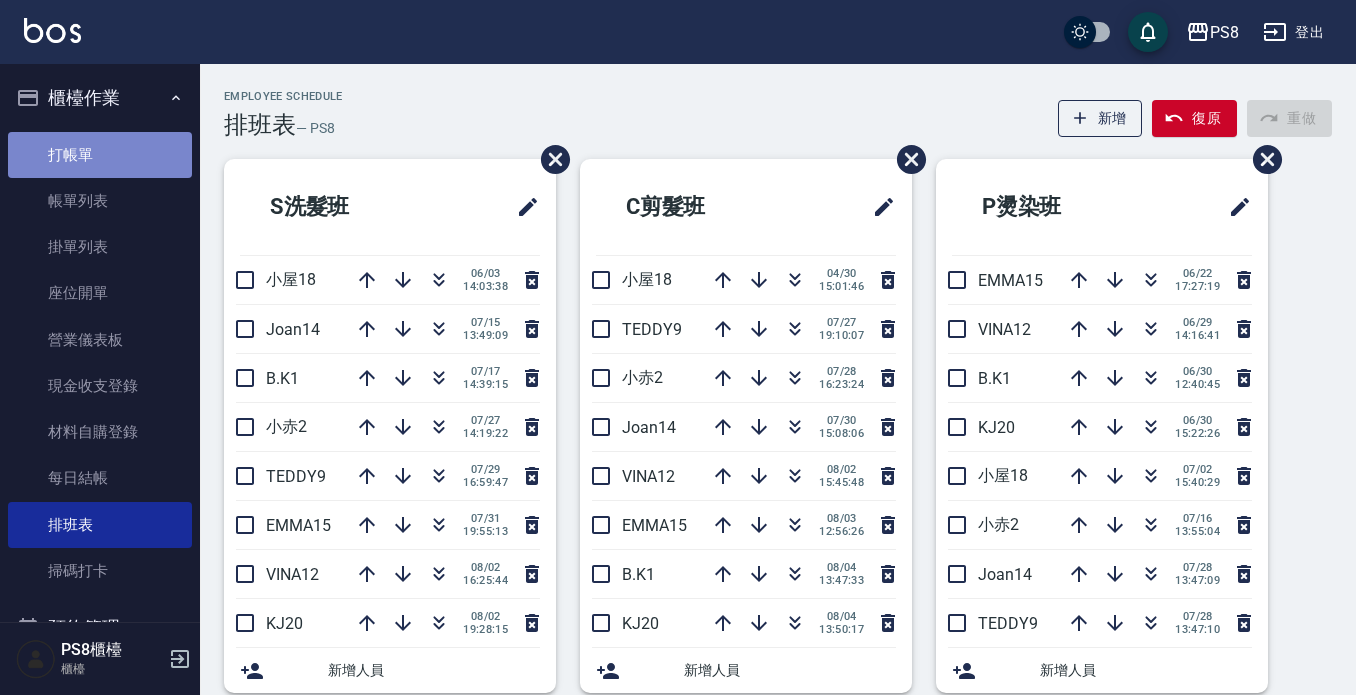 click on "打帳單" at bounding box center (100, 155) 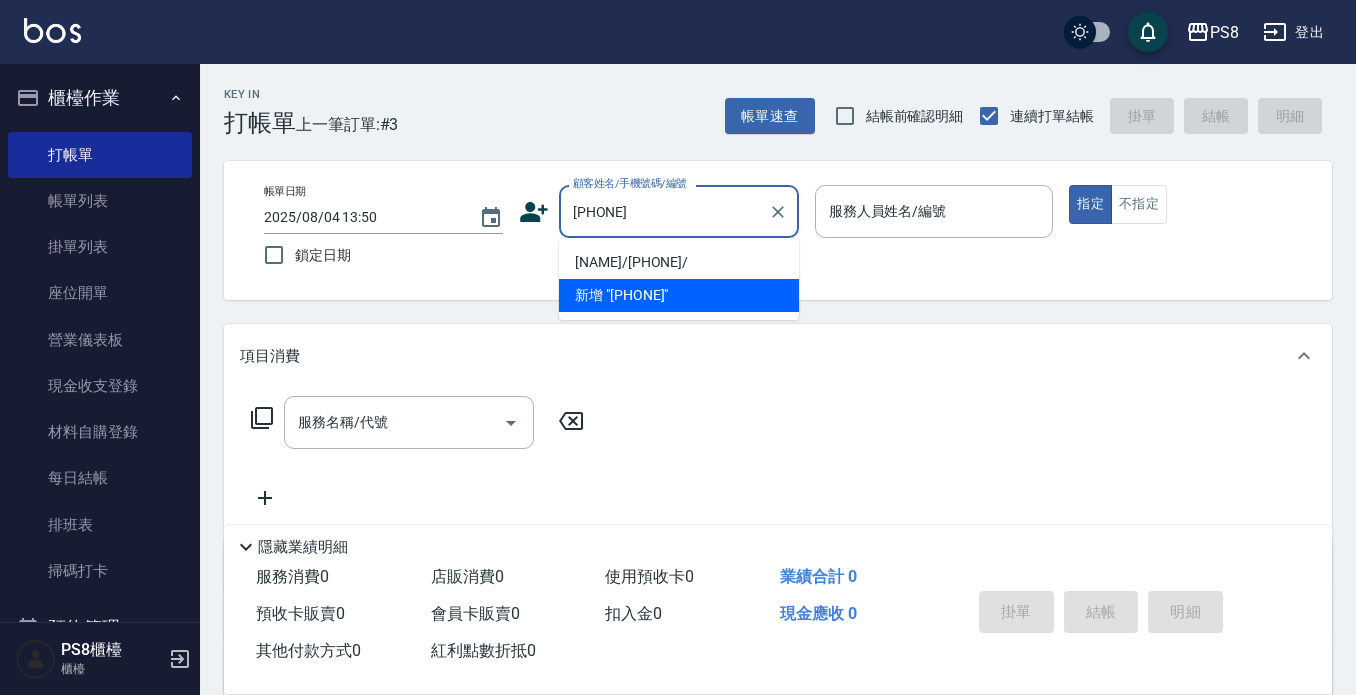 click on "許峻富/0973765158/" at bounding box center (679, 262) 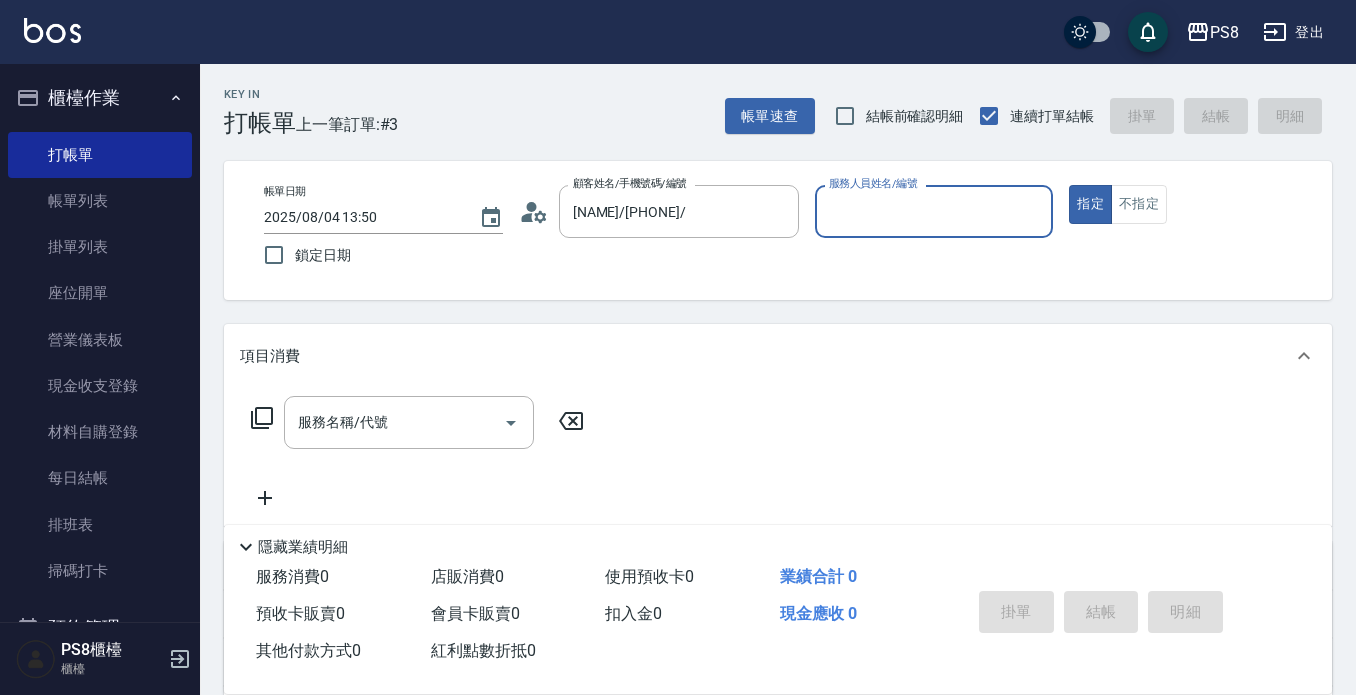 click 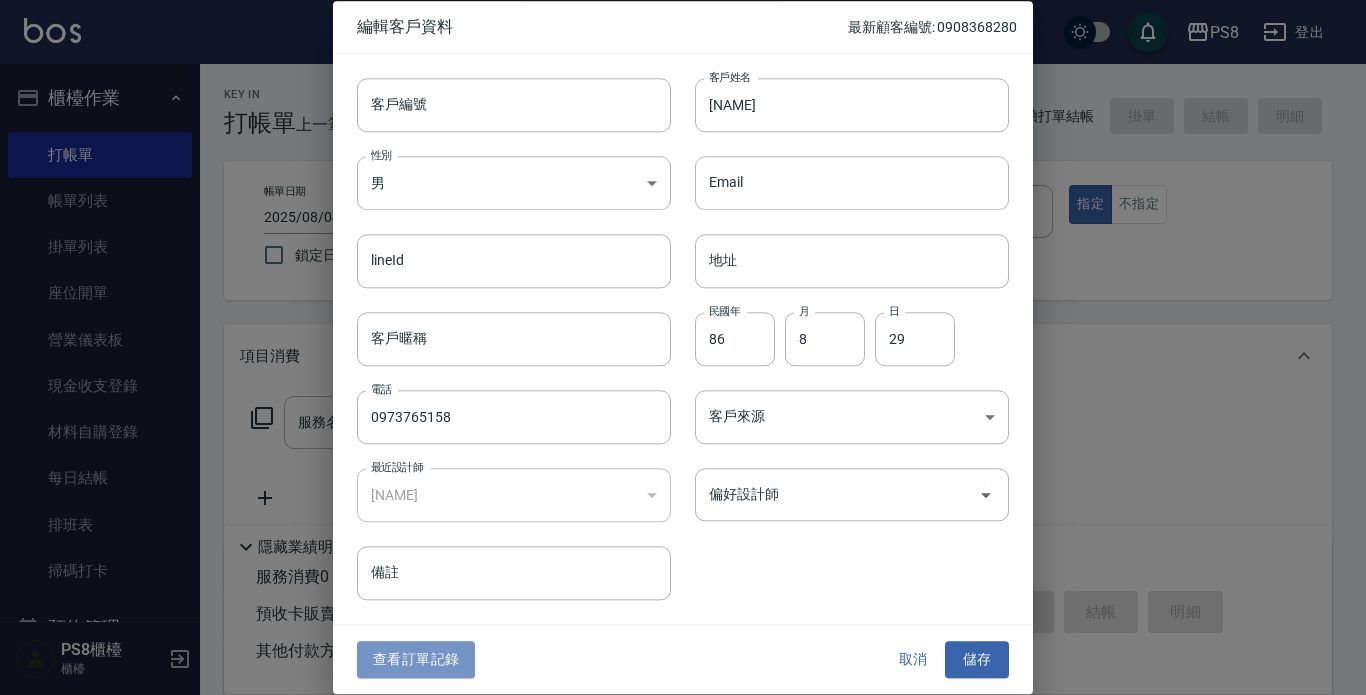 click on "查看訂單記錄" at bounding box center [416, 660] 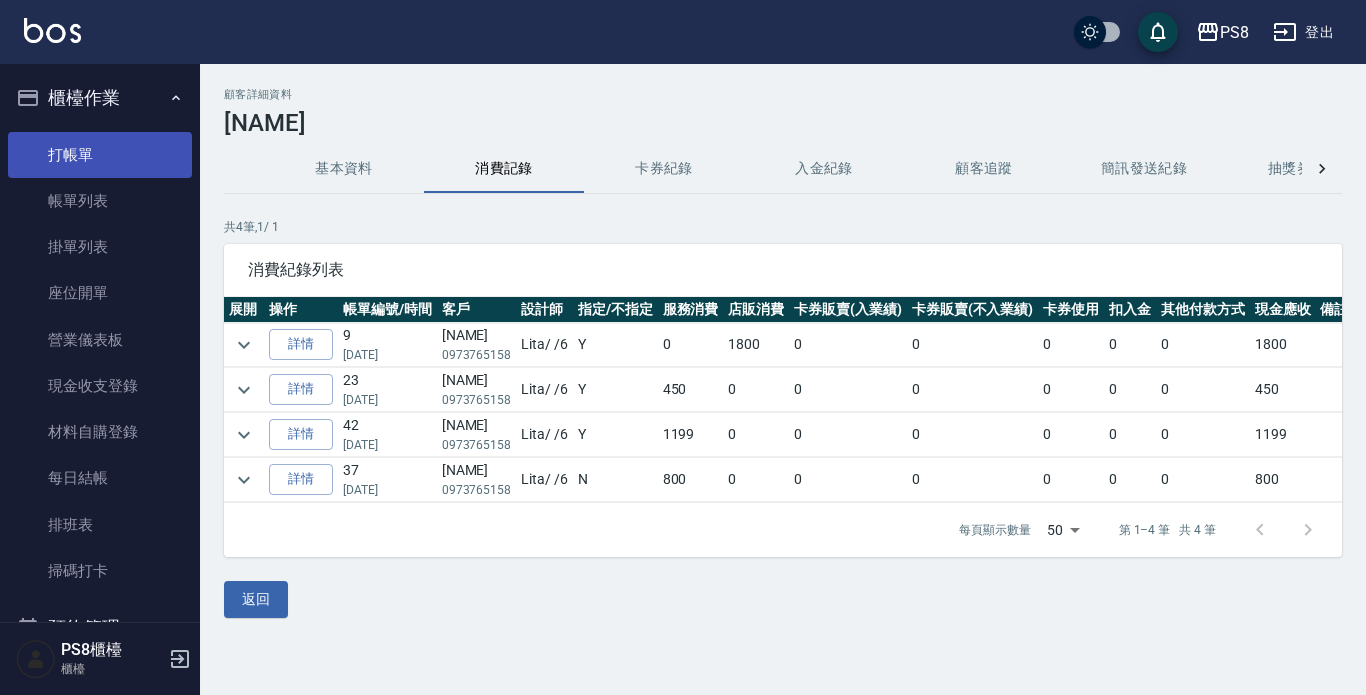 click on "打帳單" at bounding box center (100, 155) 